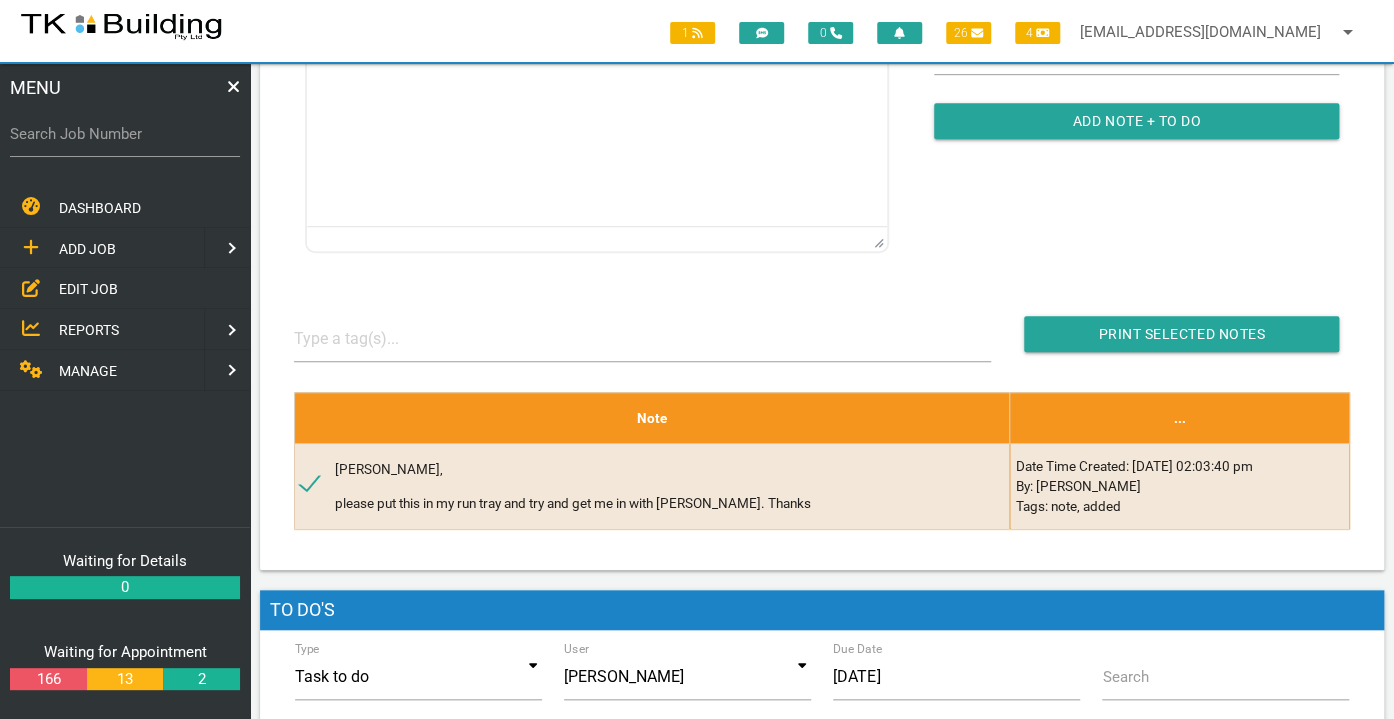 scroll, scrollTop: 0, scrollLeft: 0, axis: both 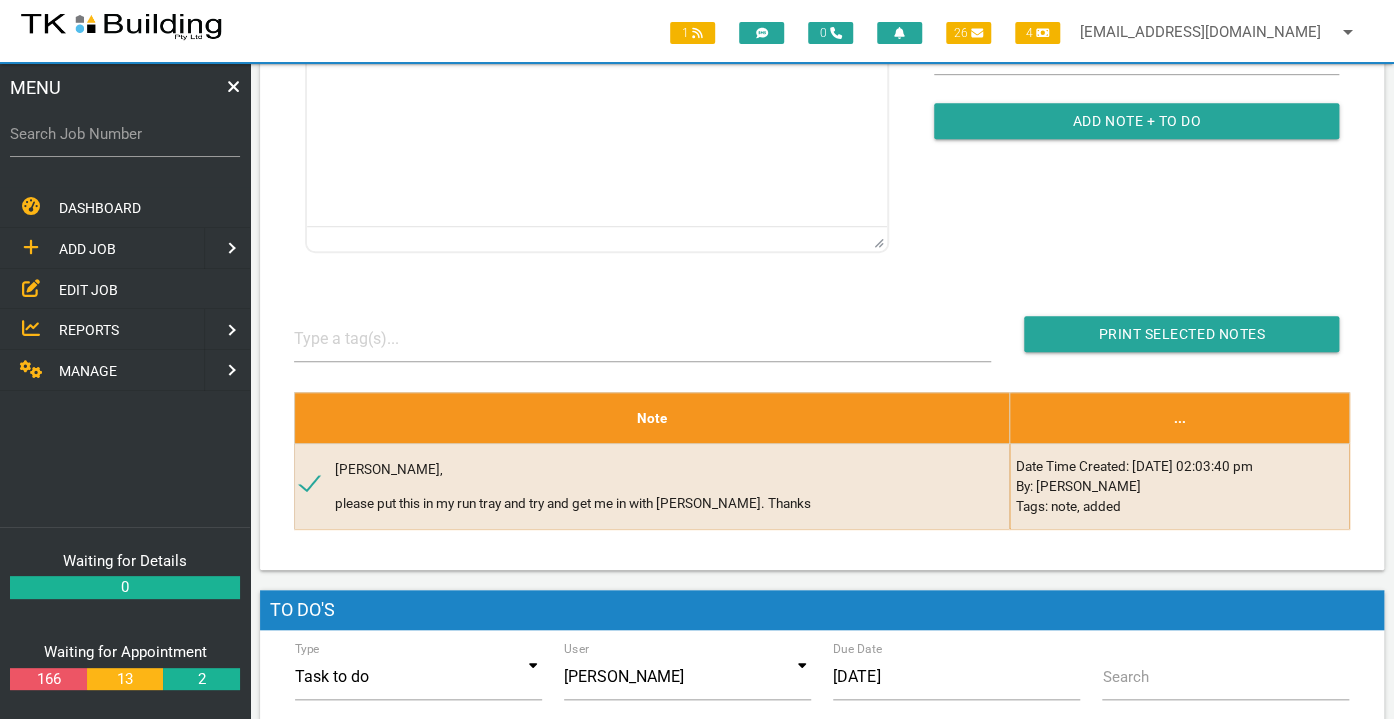 click on "EDIT JOB" at bounding box center [88, 289] 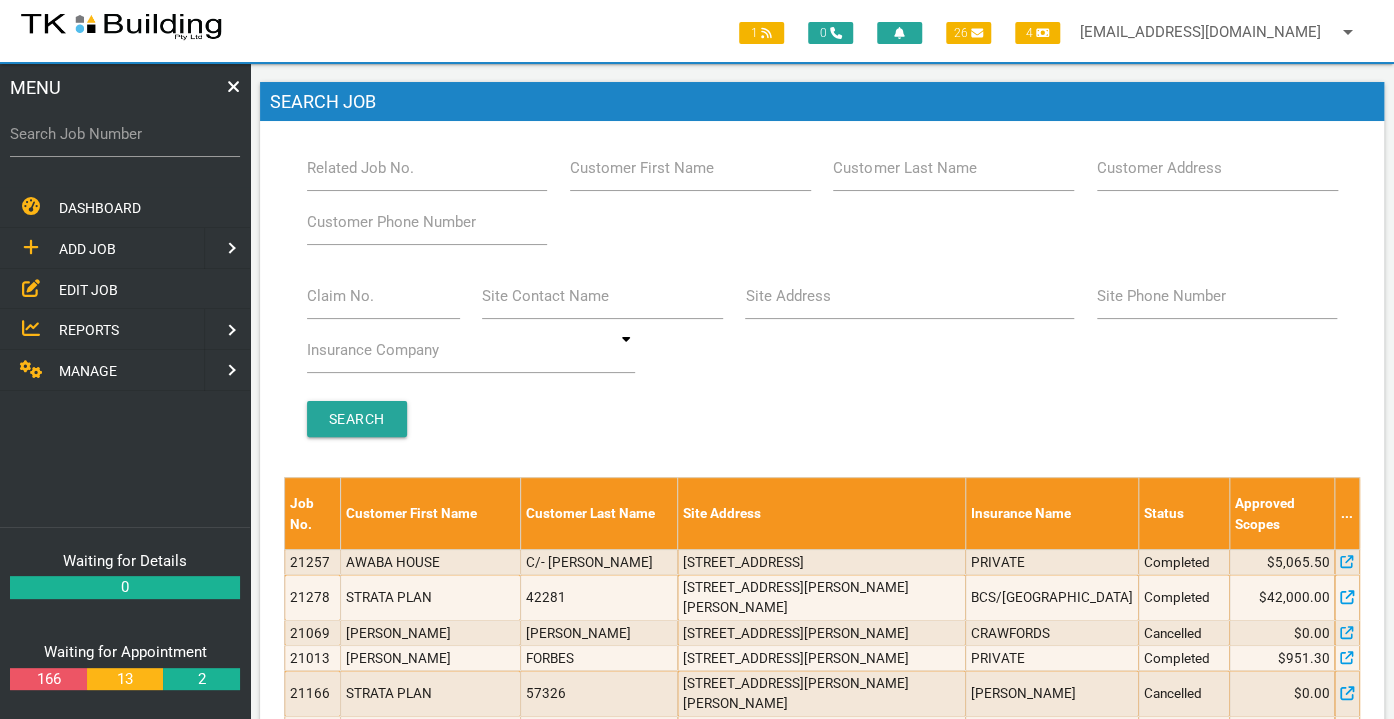 click on "Site Address" at bounding box center (787, 296) 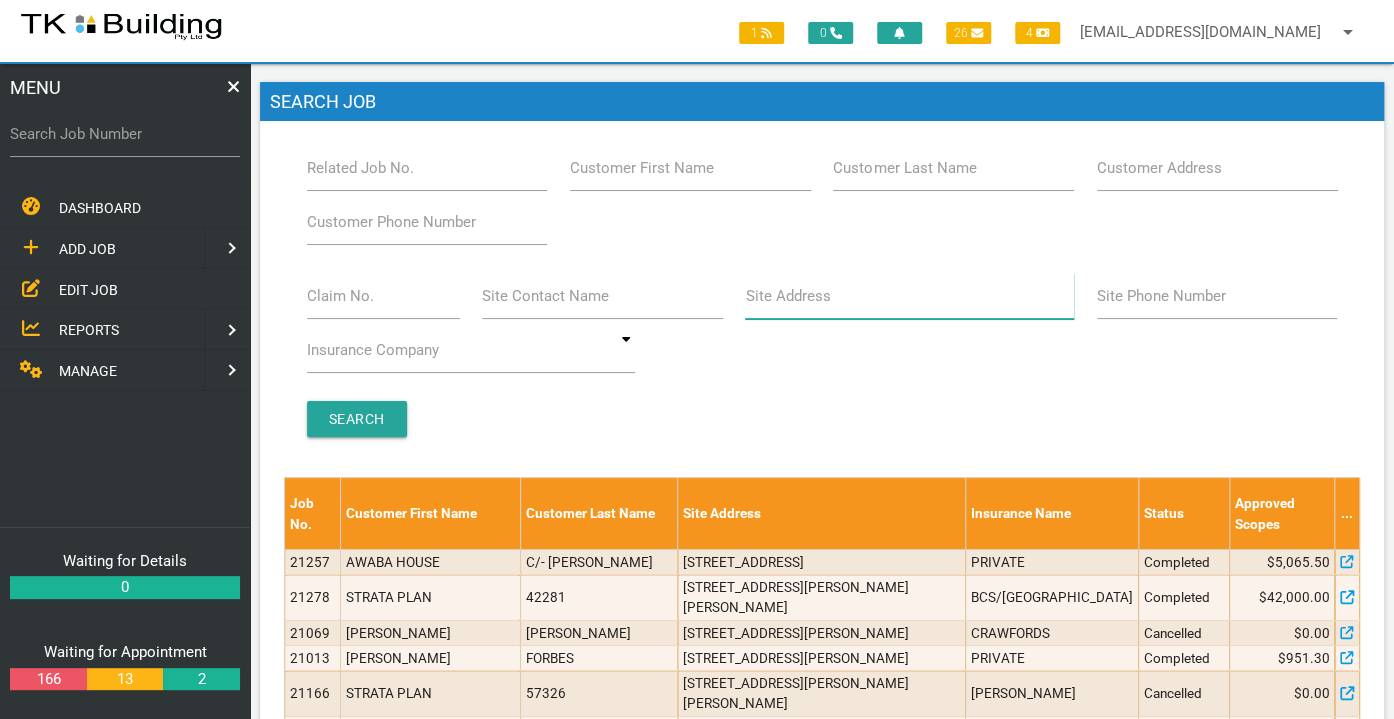 click on "Site Address" at bounding box center [909, 296] 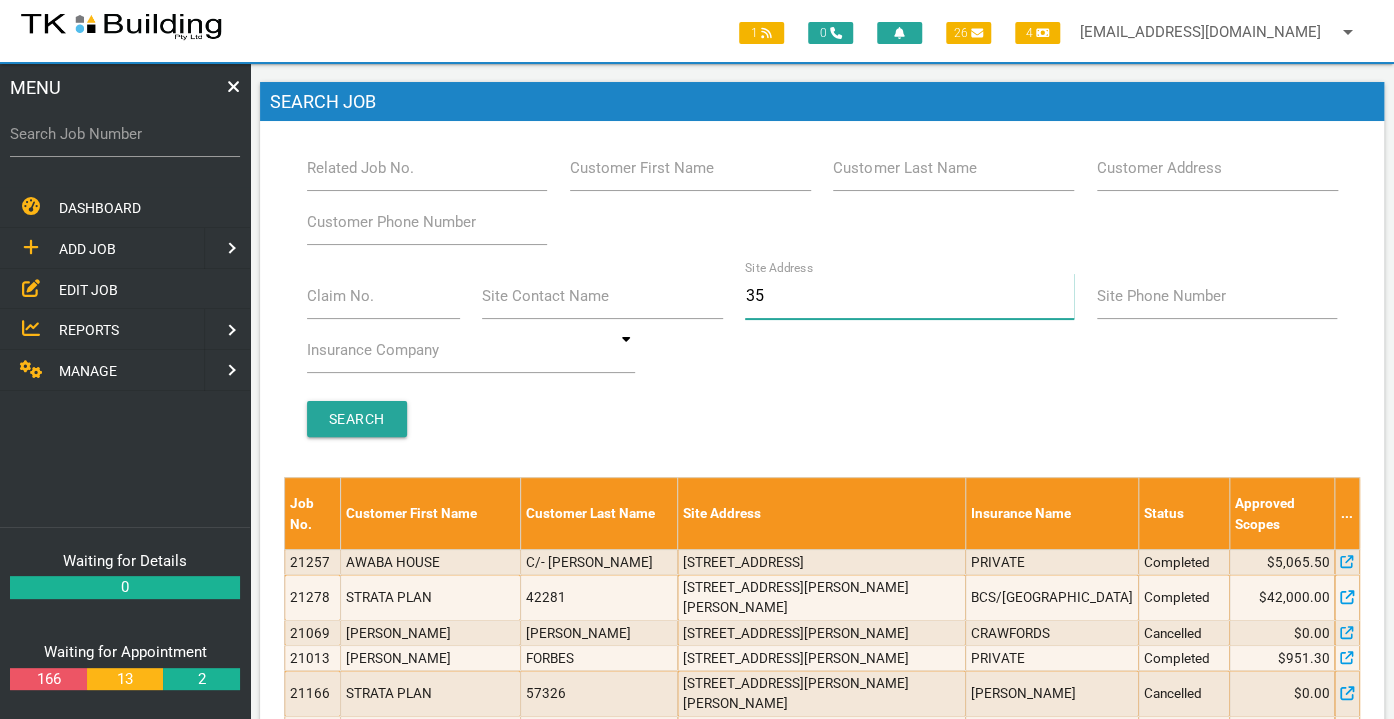 type on "3" 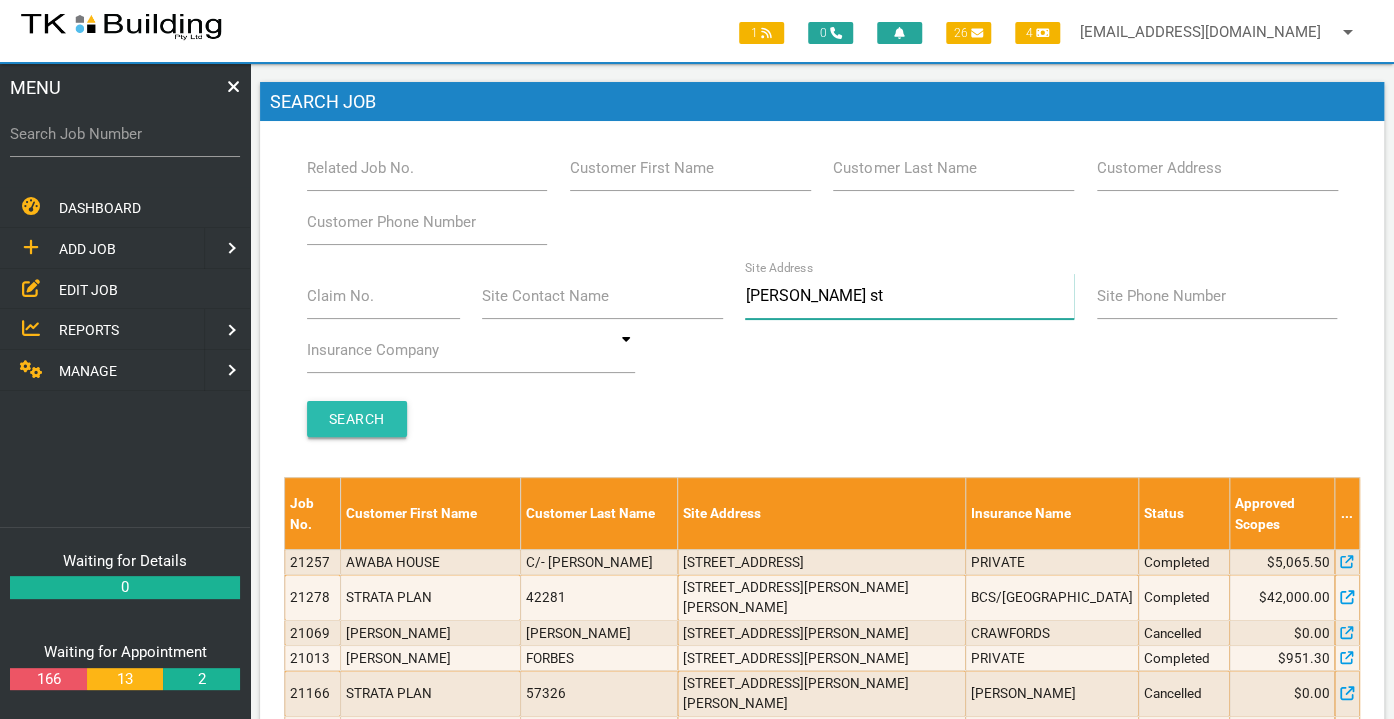 type on "[PERSON_NAME] st" 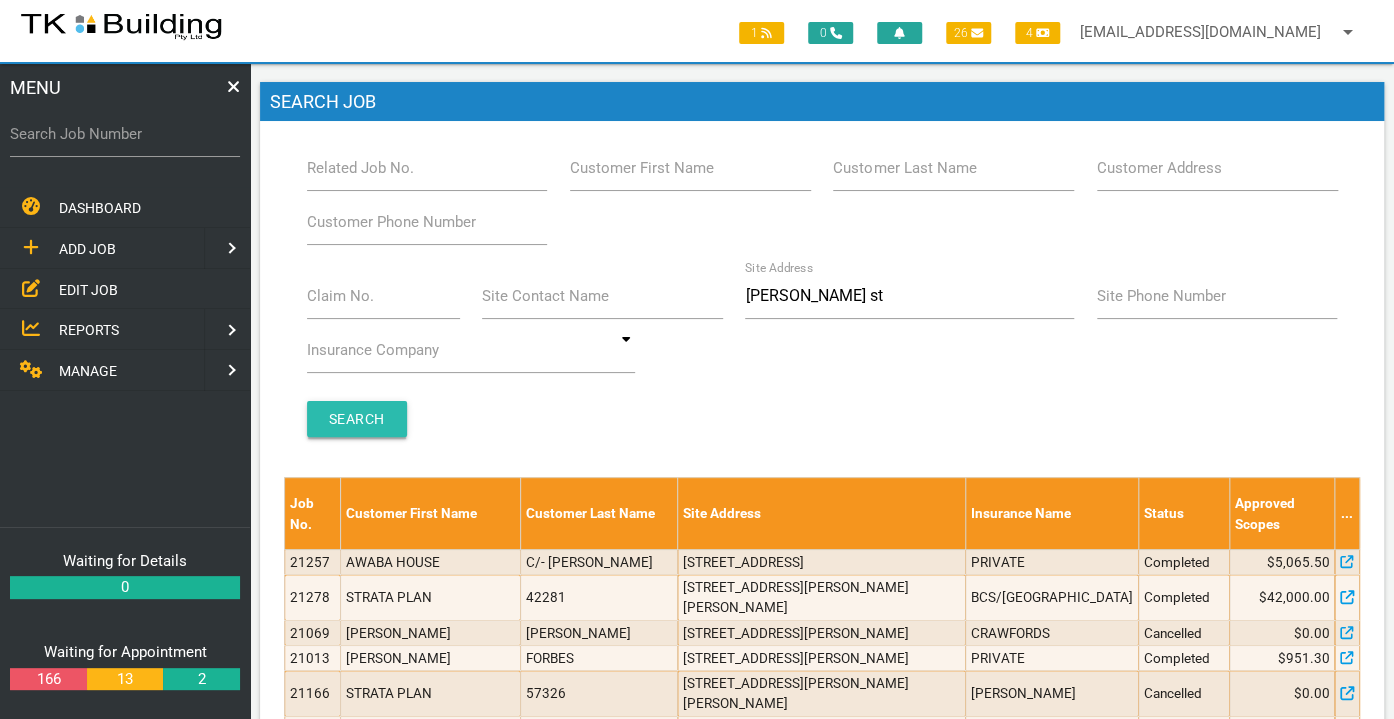 click on "Search" at bounding box center (357, 419) 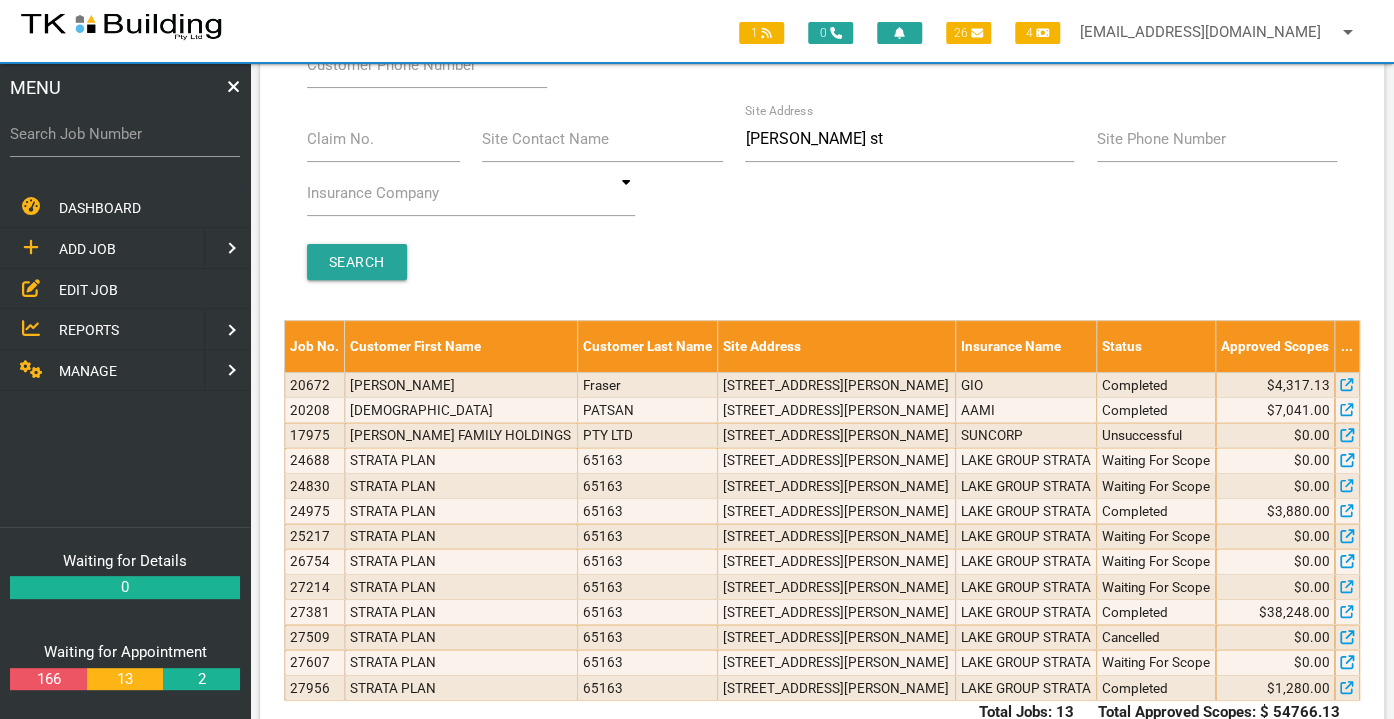 scroll, scrollTop: 155, scrollLeft: 0, axis: vertical 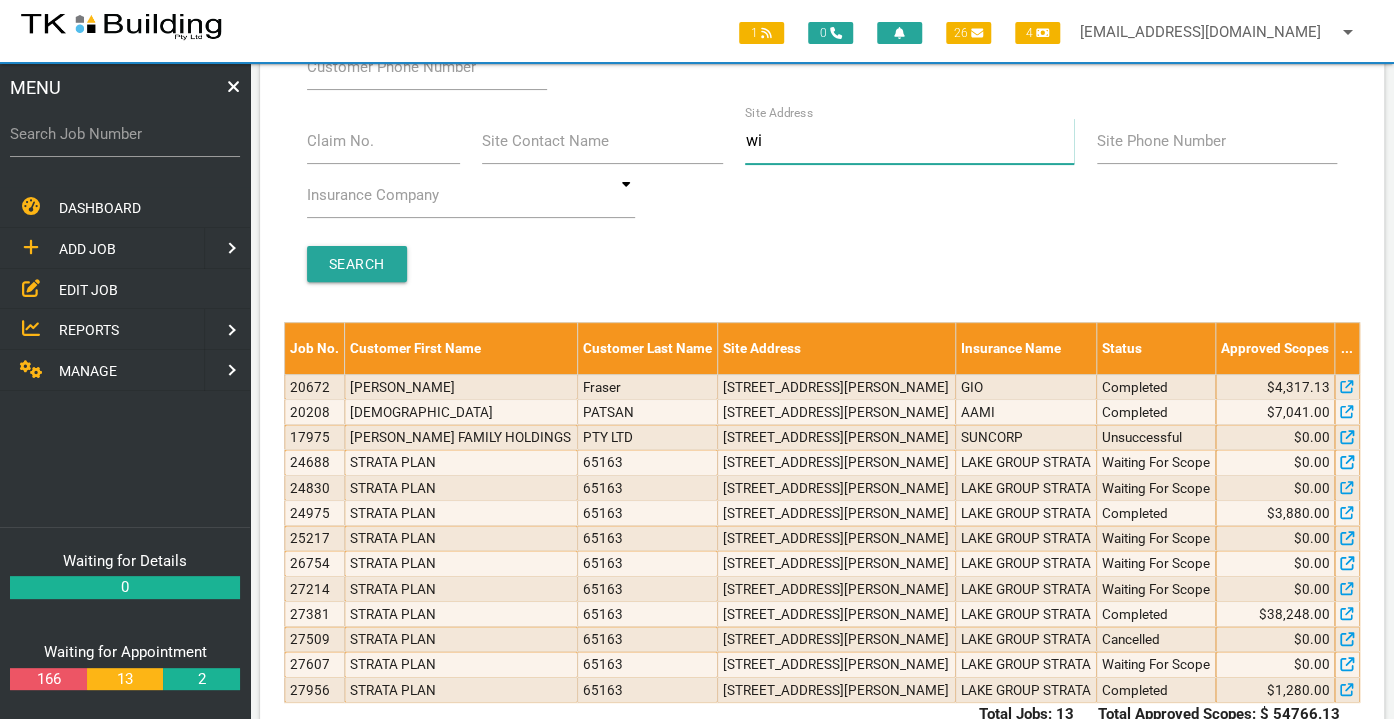 type on "w" 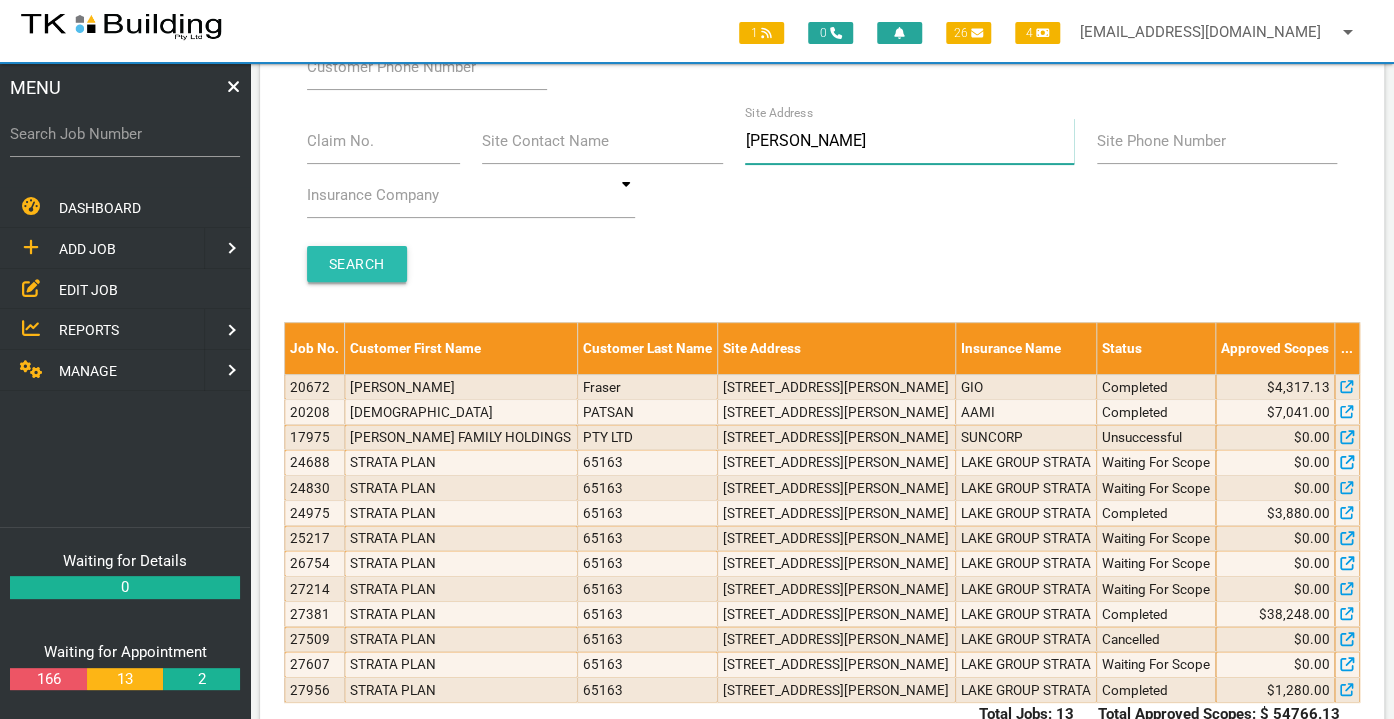 type on "[PERSON_NAME]" 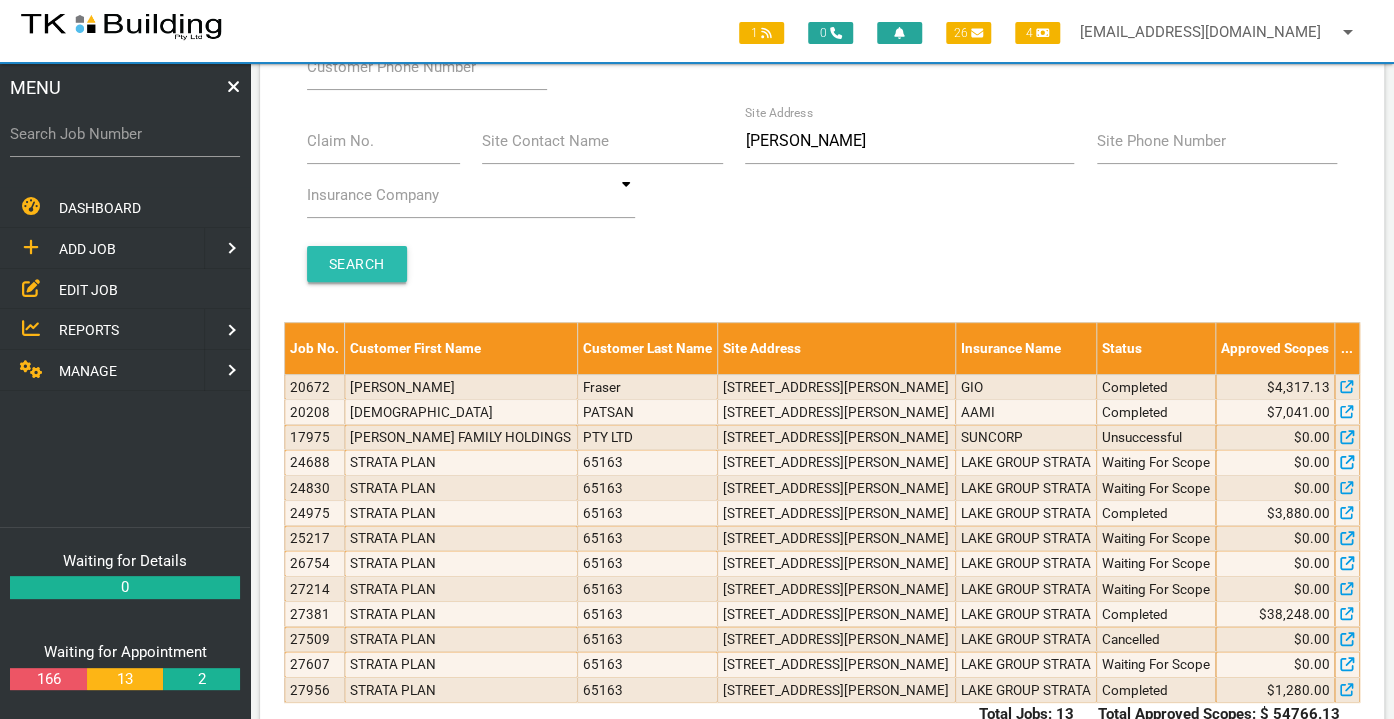 click on "Search" at bounding box center [357, 264] 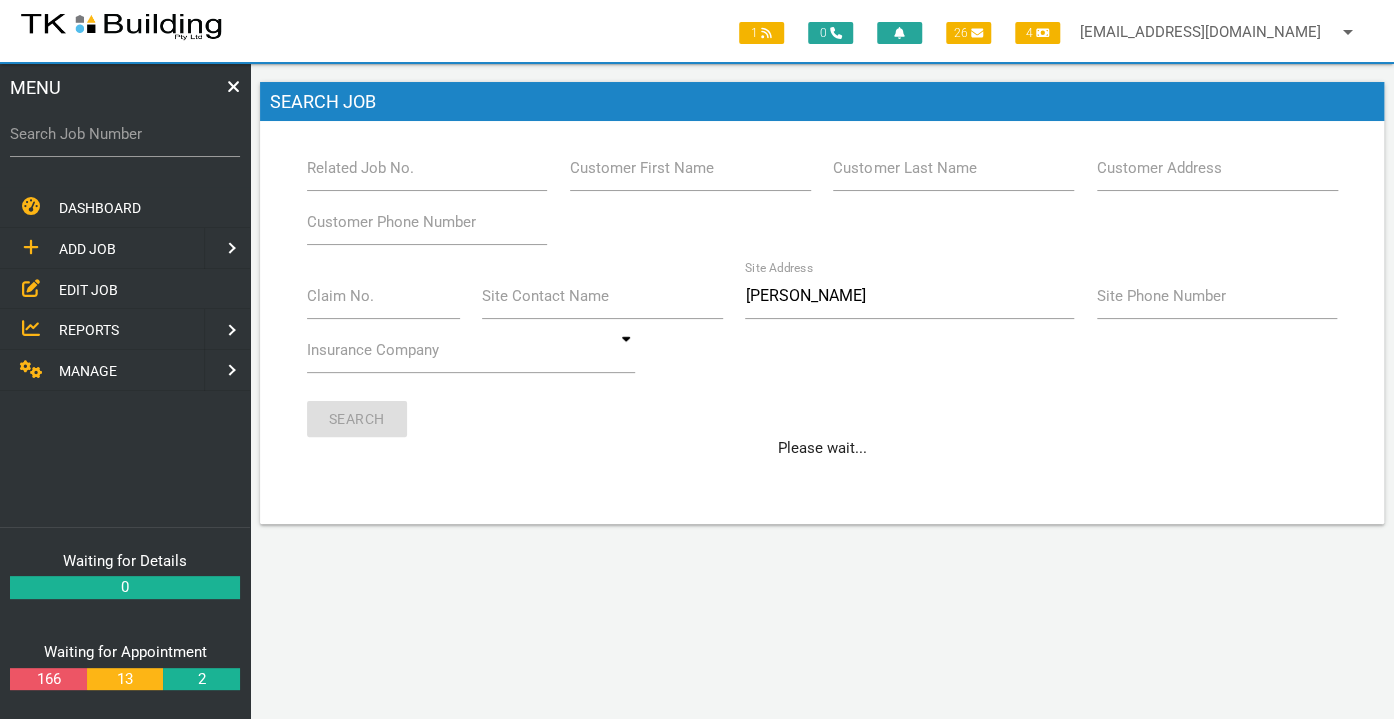 scroll, scrollTop: 0, scrollLeft: 0, axis: both 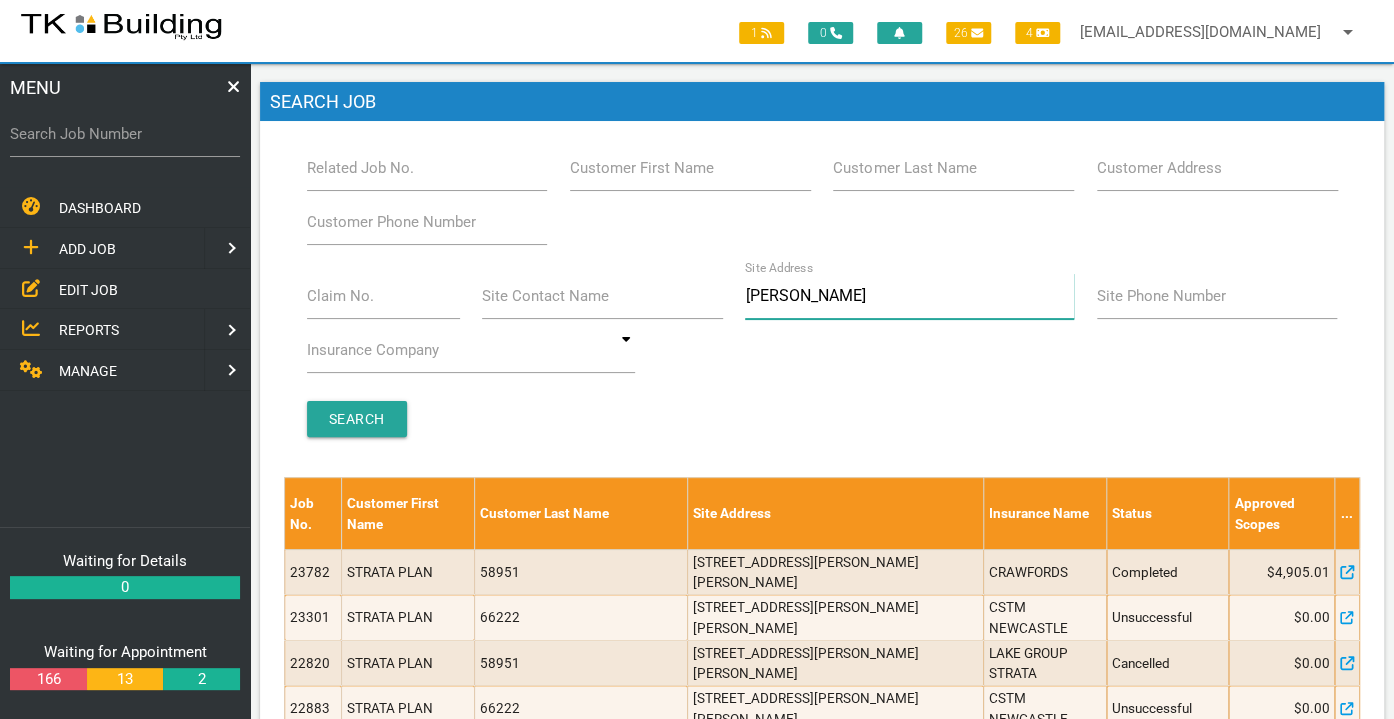 type on "[PERSON_NAME]" 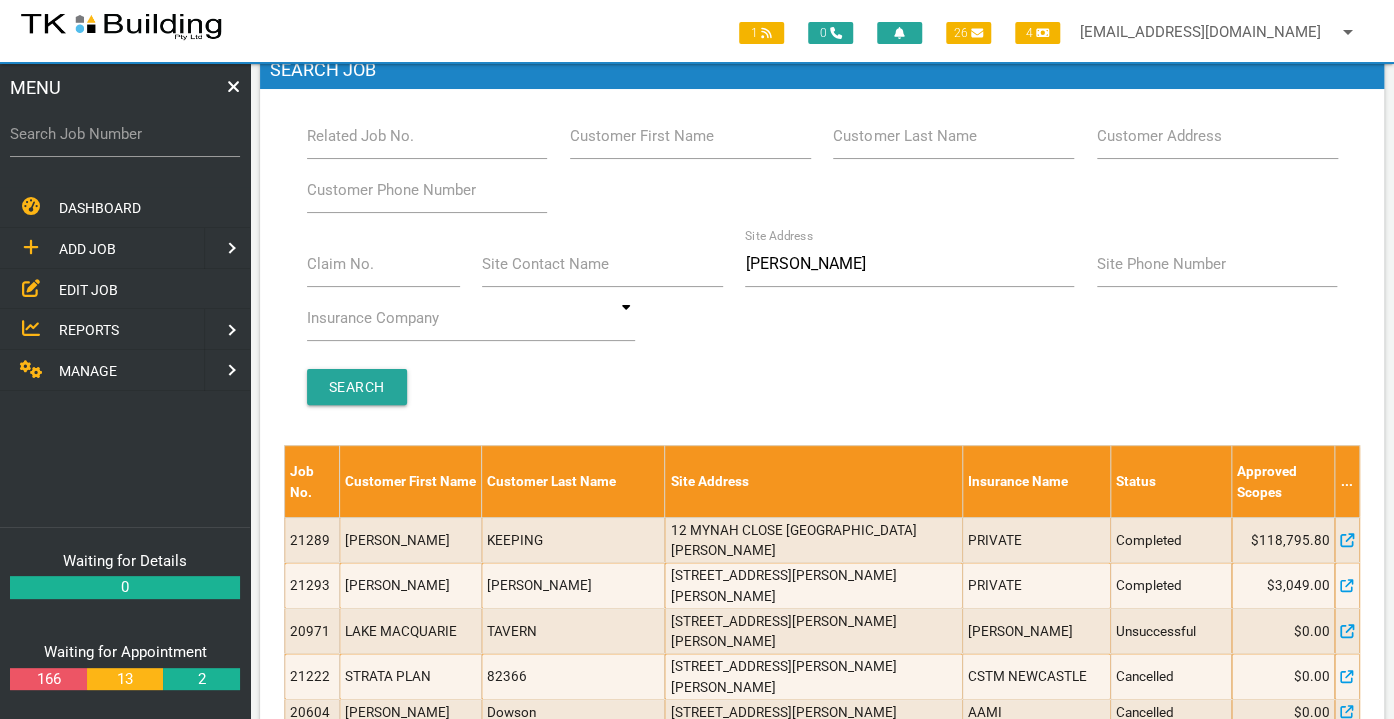 scroll, scrollTop: 0, scrollLeft: 0, axis: both 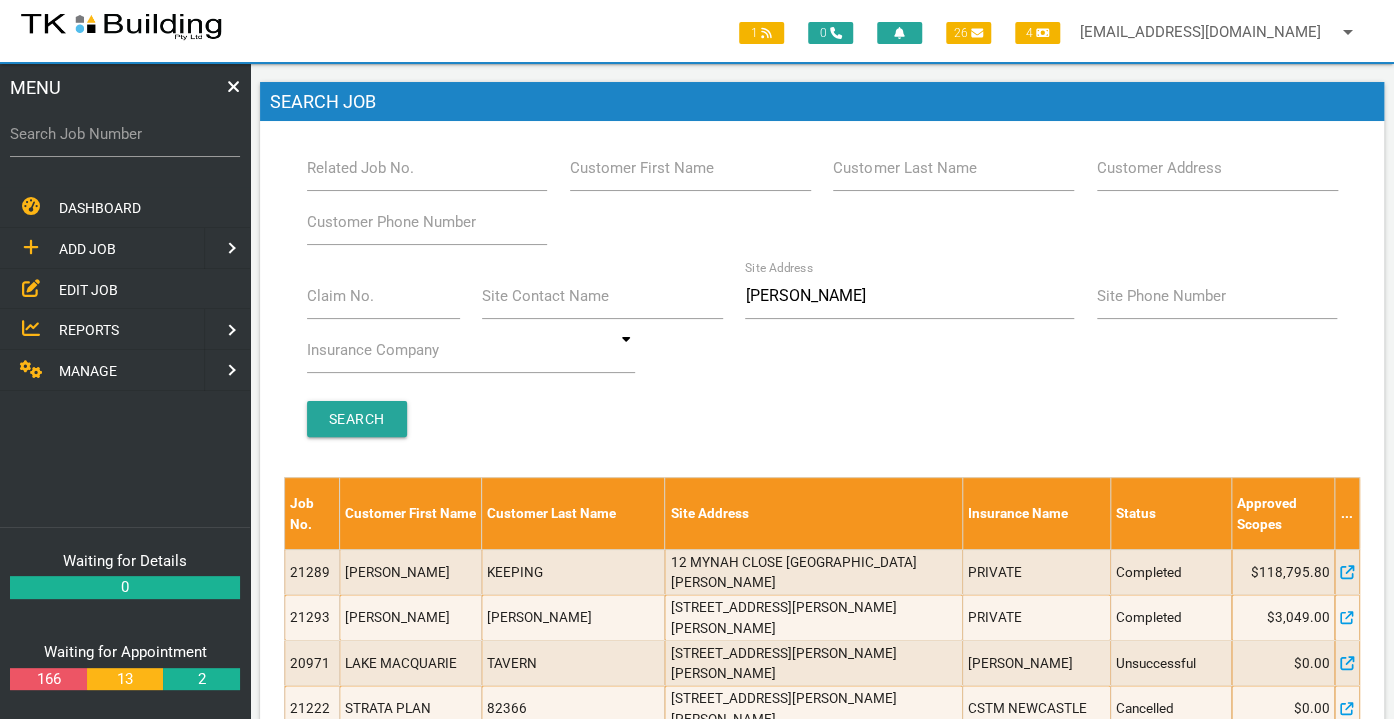 click on "Site Address [PERSON_NAME]" at bounding box center [909, 300] 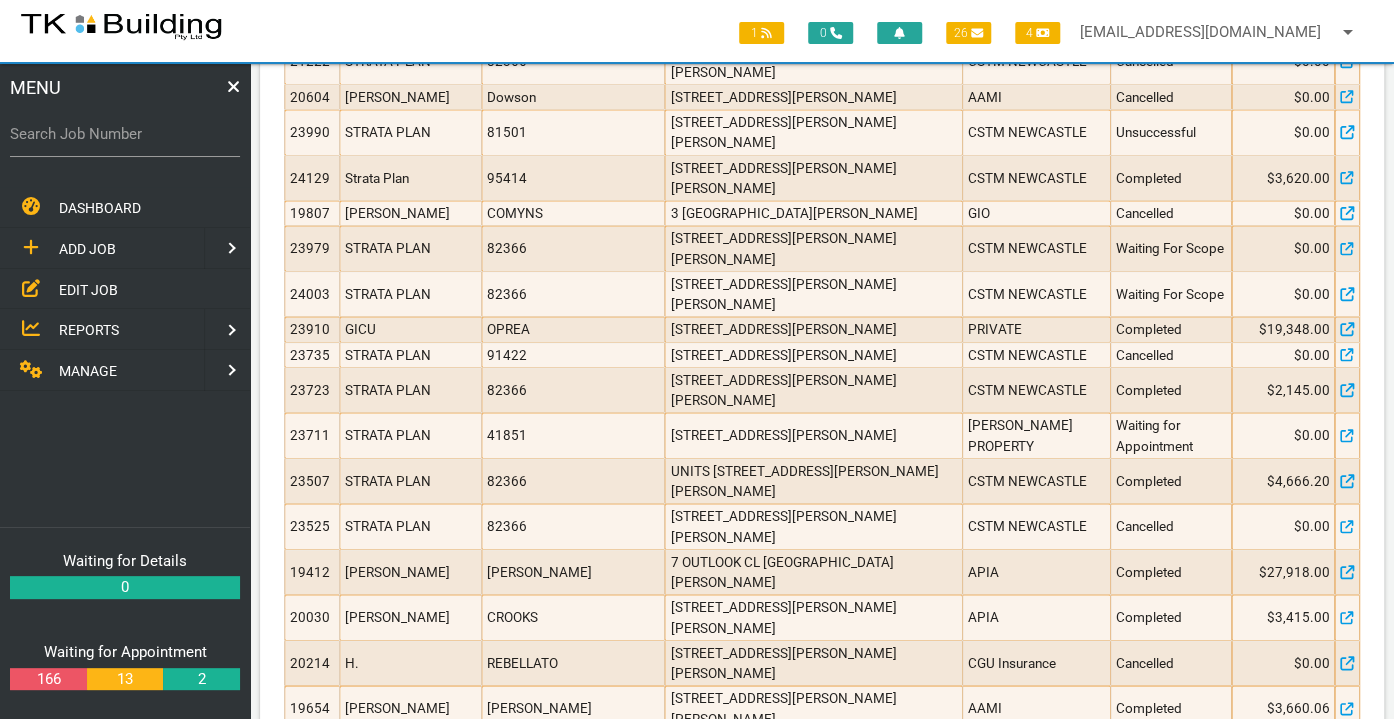 scroll, scrollTop: 0, scrollLeft: 0, axis: both 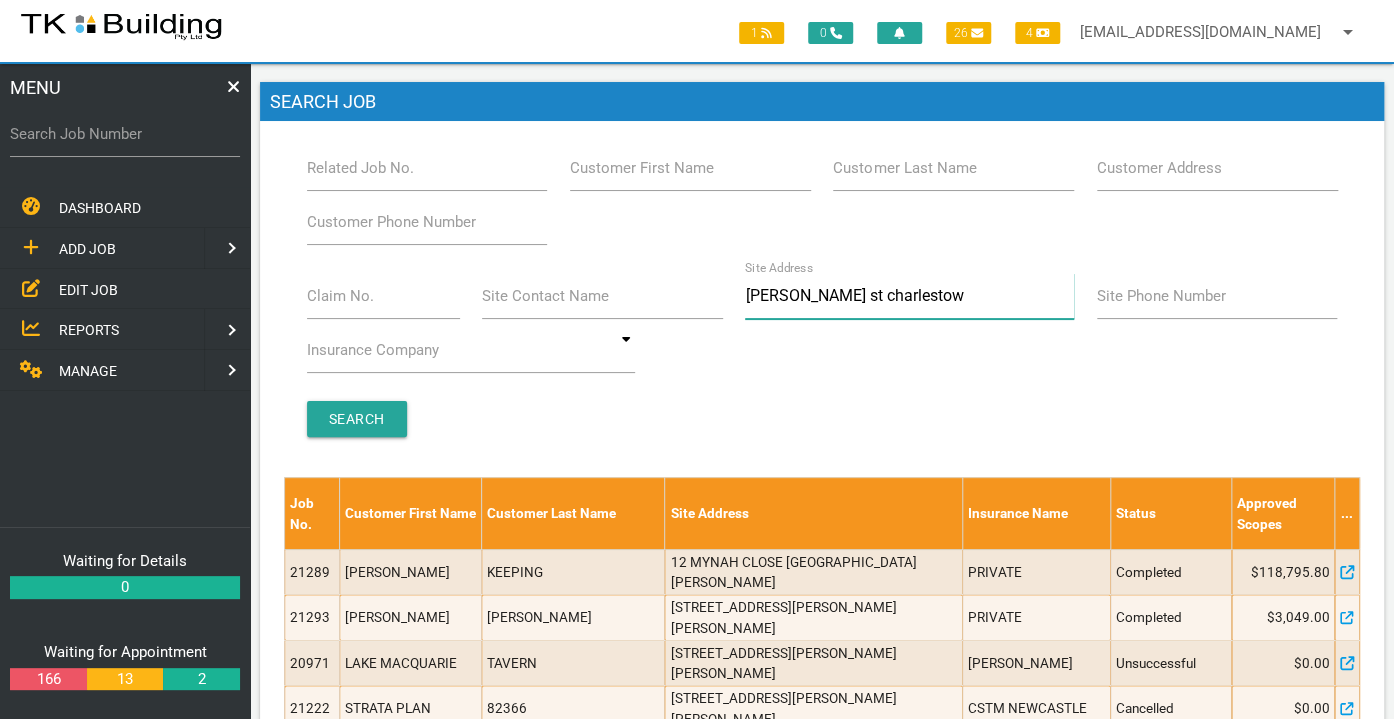 type on "[PERSON_NAME] [GEOGRAPHIC_DATA]" 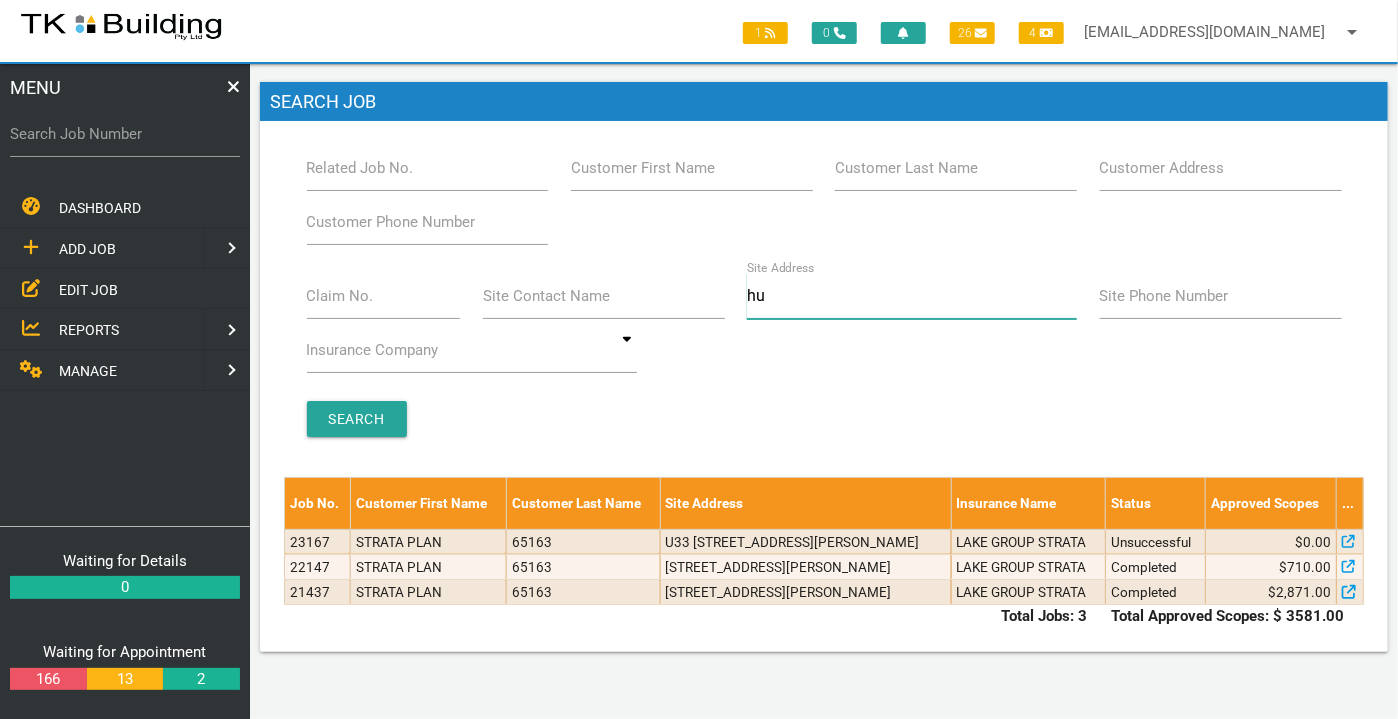 type on "h" 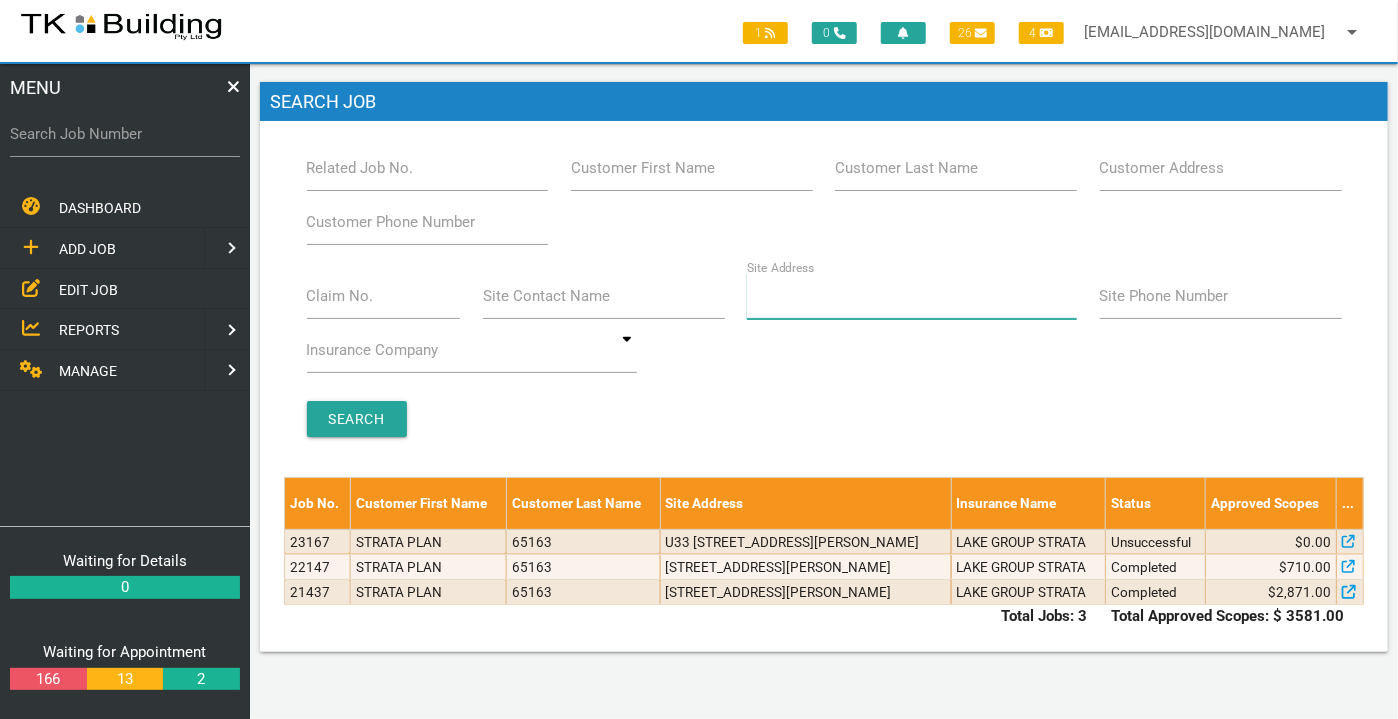 type 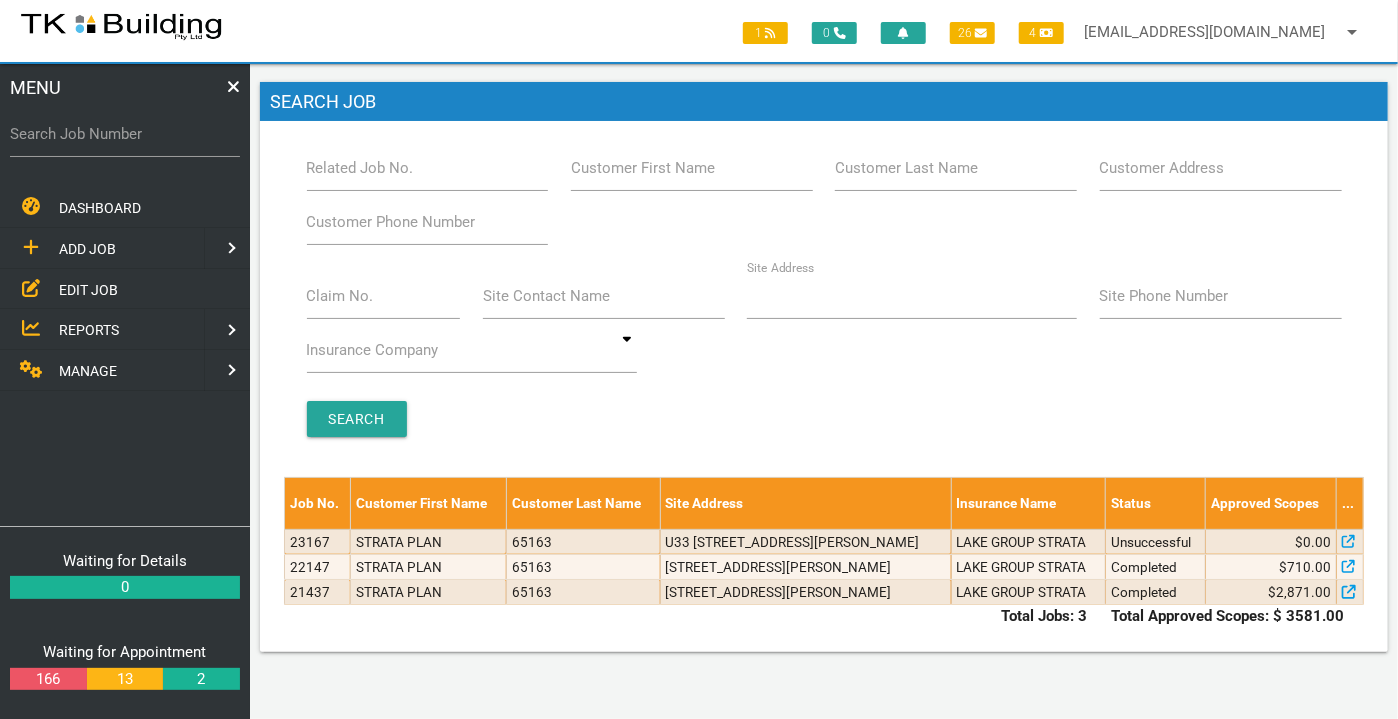 click on "Customer Last Name" at bounding box center [906, 168] 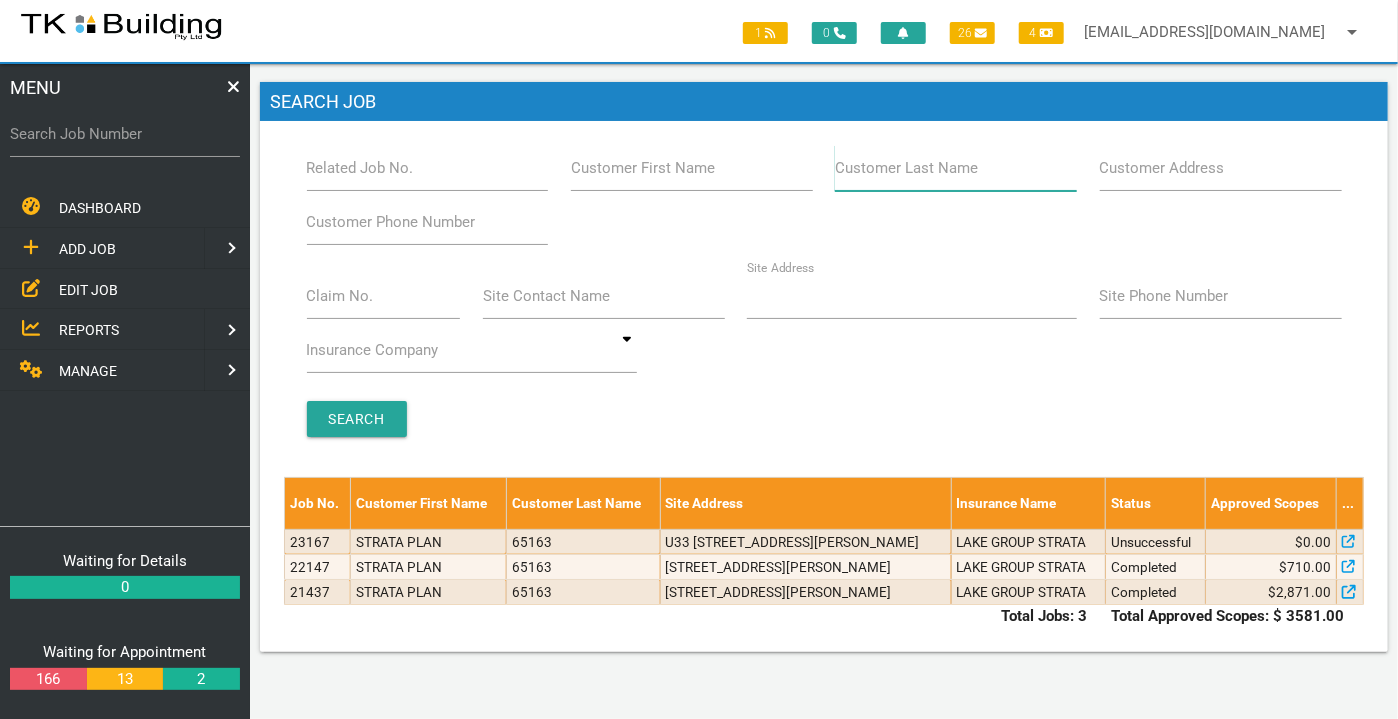 click on "Customer Last Name" at bounding box center (956, 168) 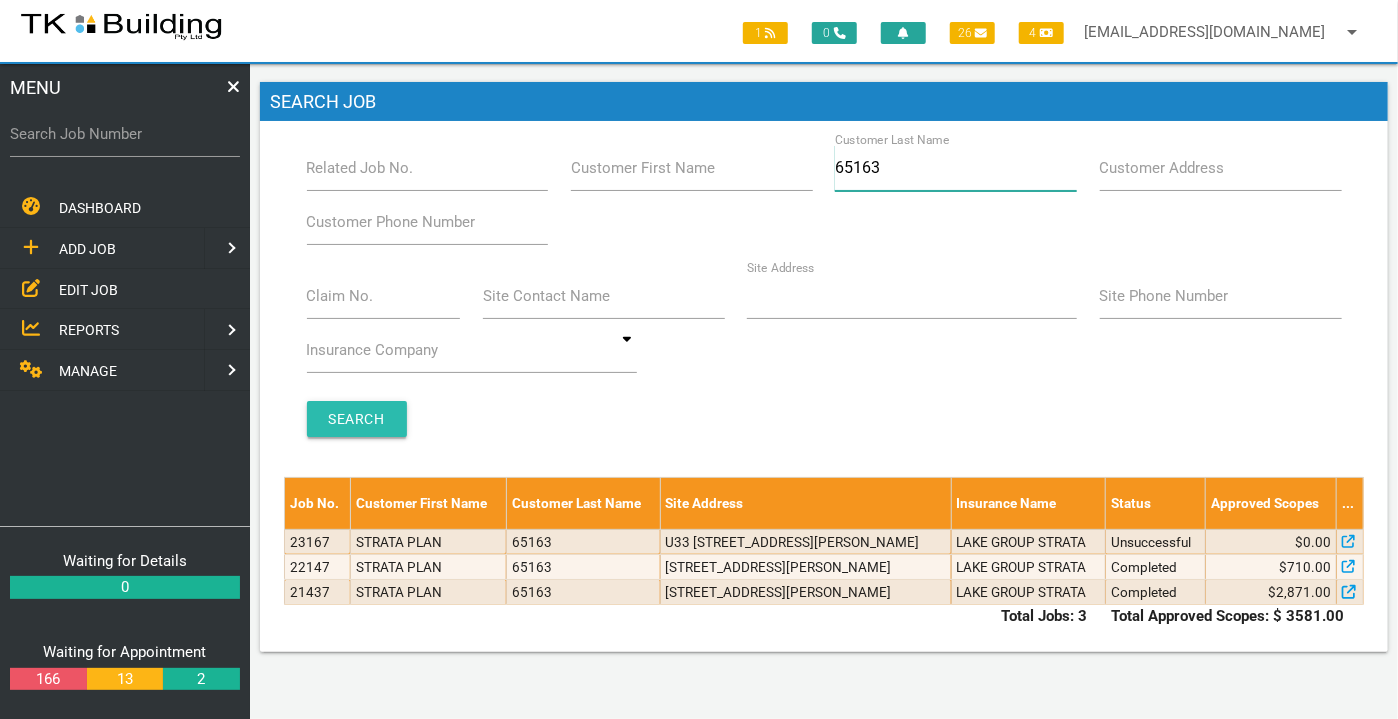 type on "65163" 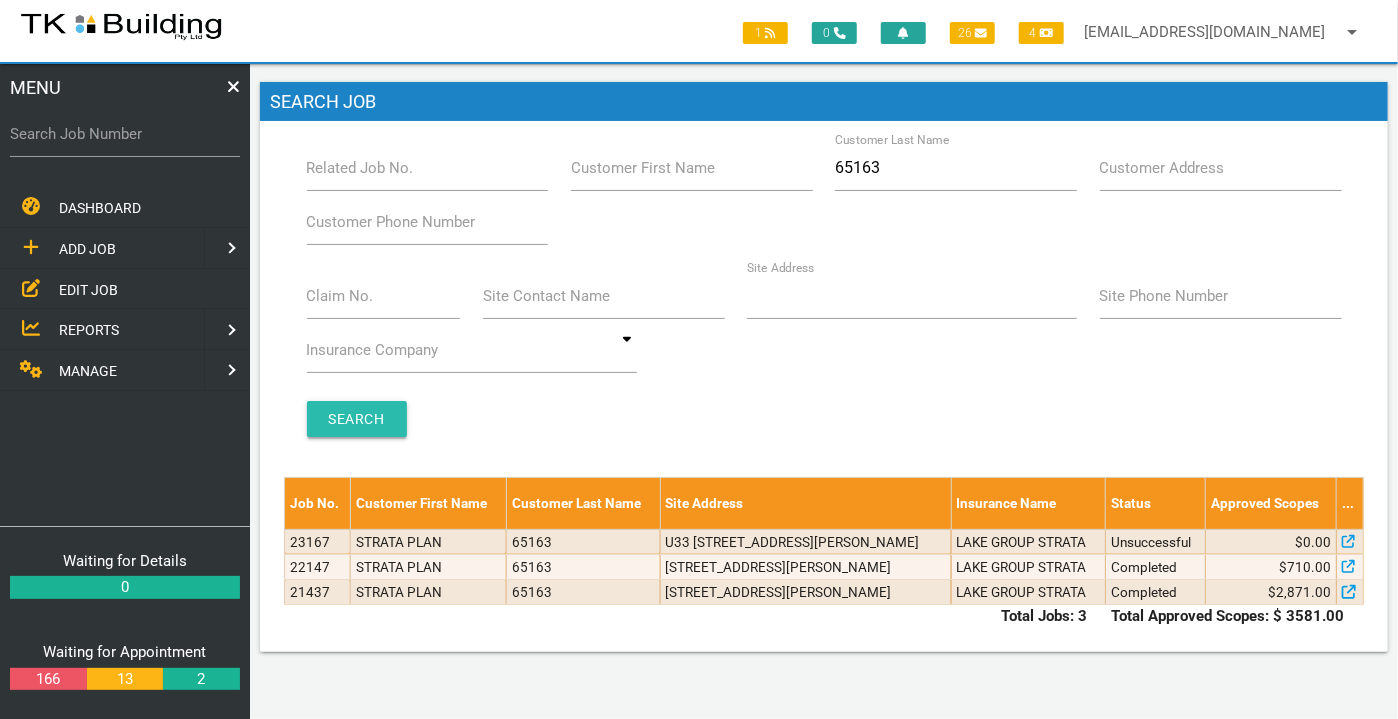 click on "Search" at bounding box center [357, 419] 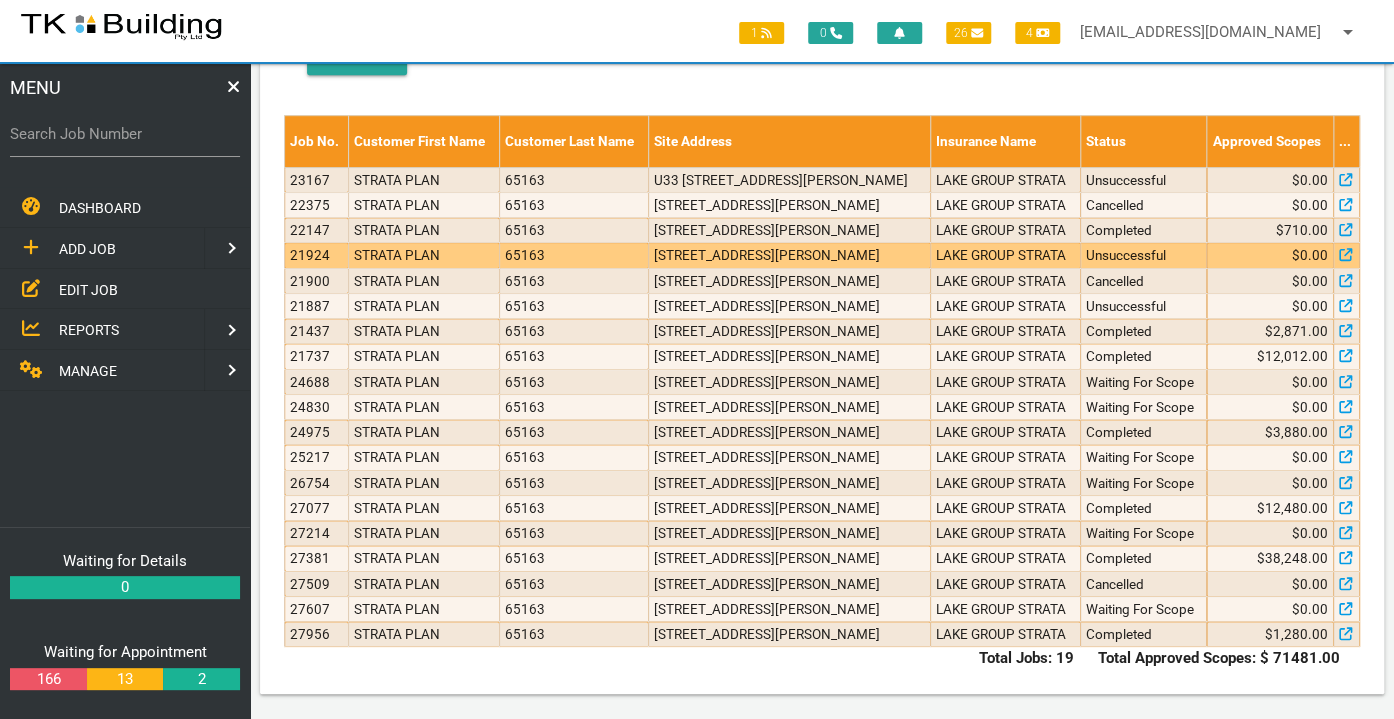 scroll, scrollTop: 761, scrollLeft: 0, axis: vertical 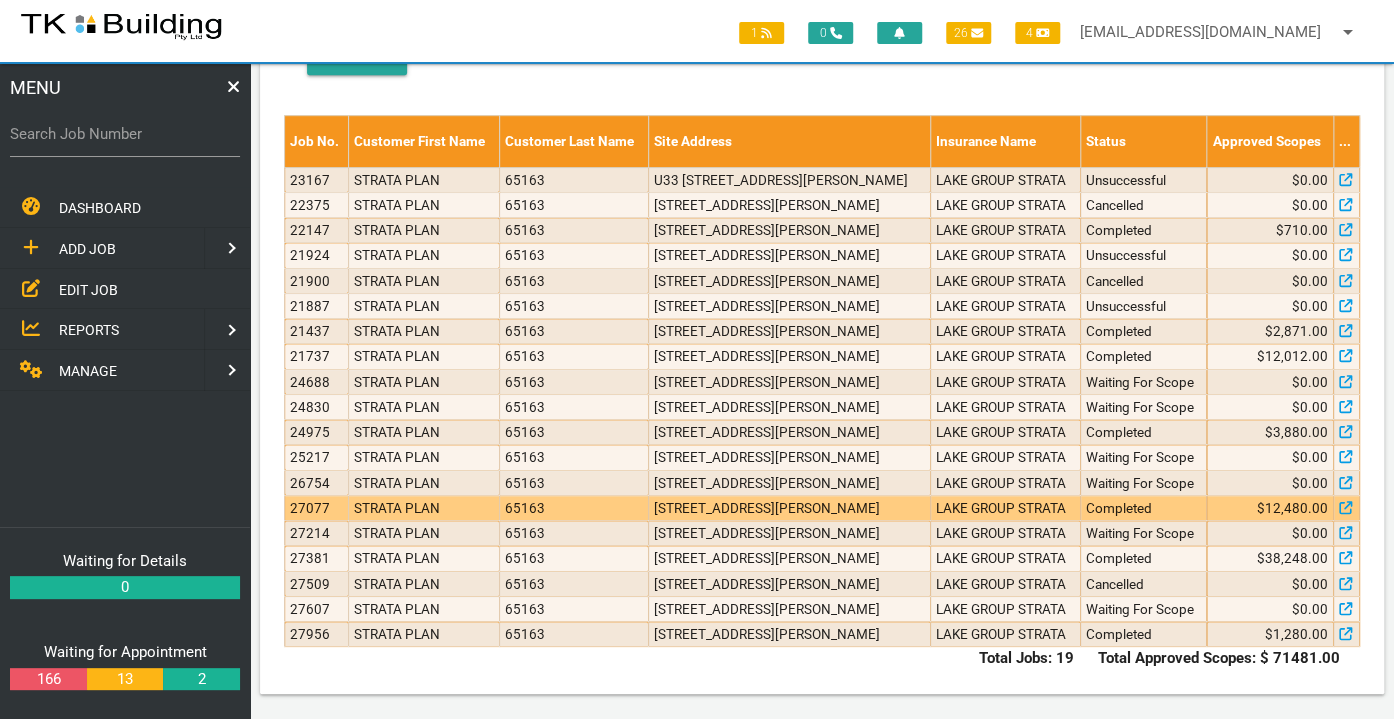 click on "[STREET_ADDRESS][PERSON_NAME]" at bounding box center [789, 507] 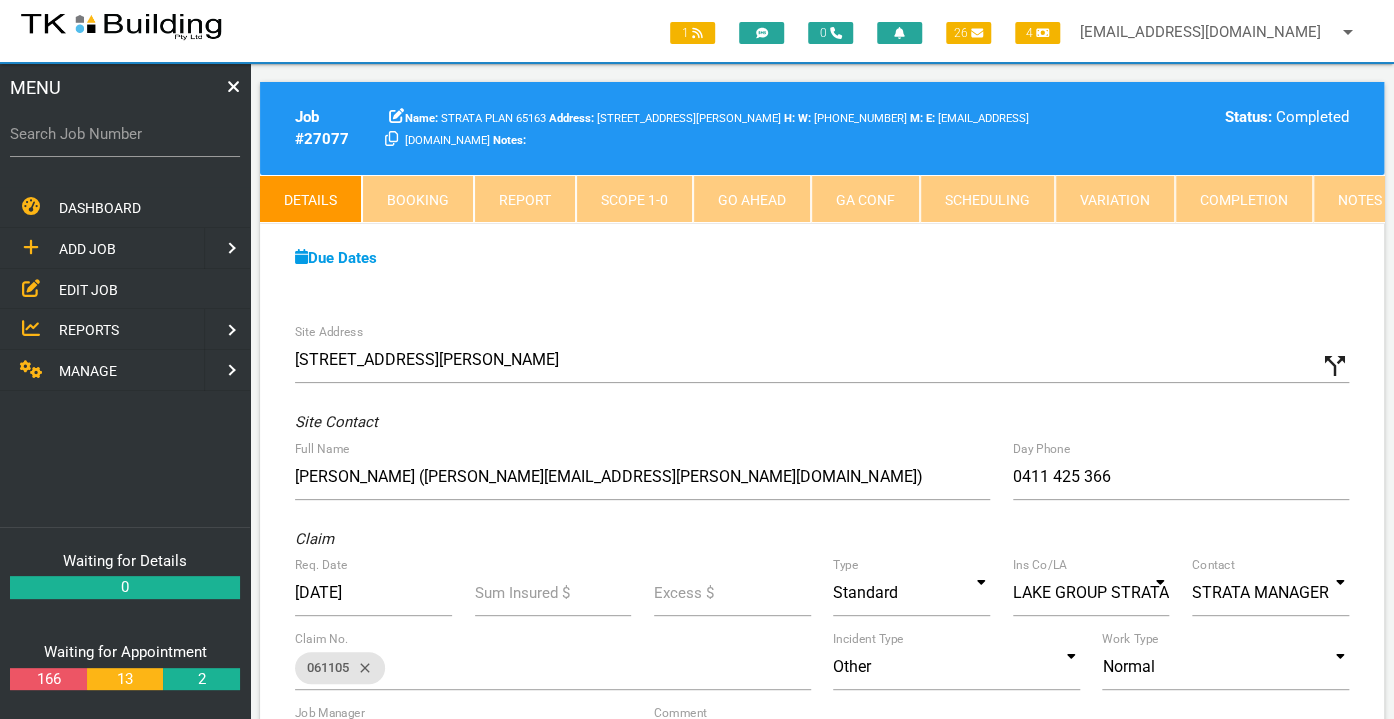 scroll, scrollTop: 0, scrollLeft: 0, axis: both 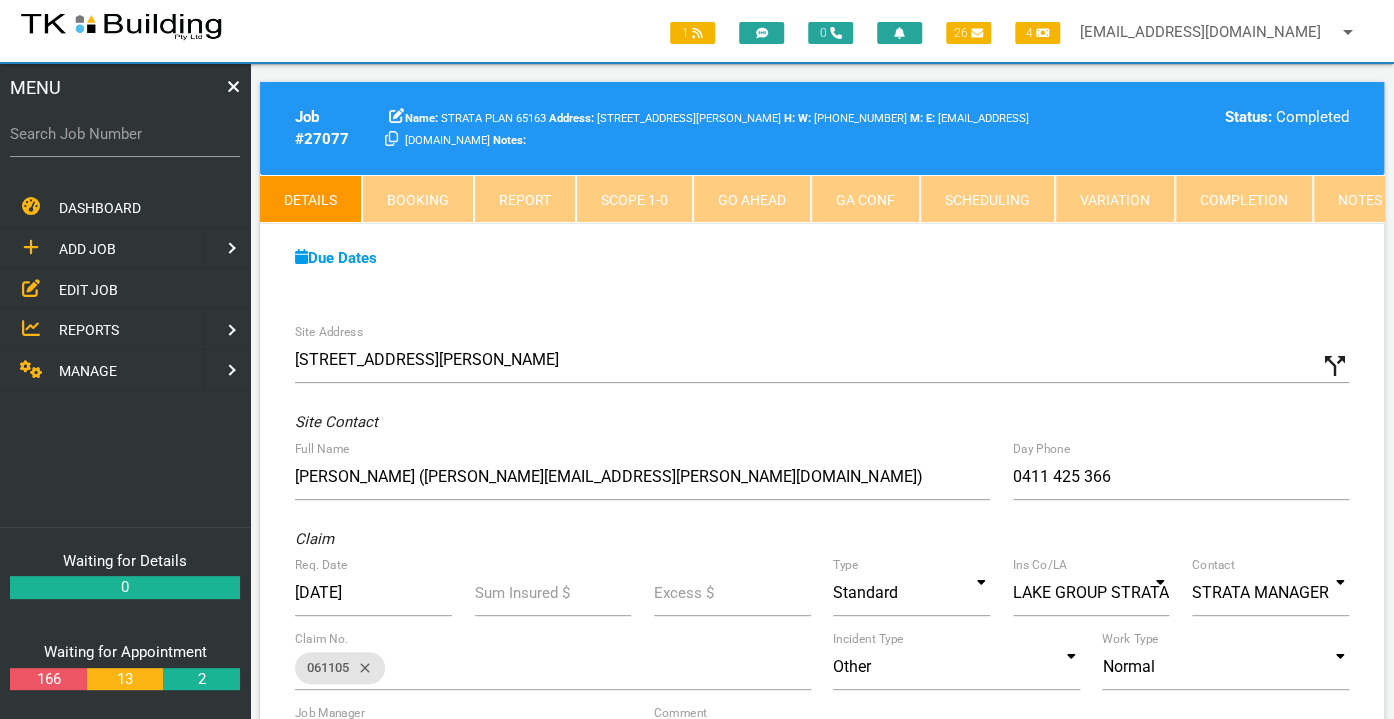 click on "Notes" at bounding box center (1360, 199) 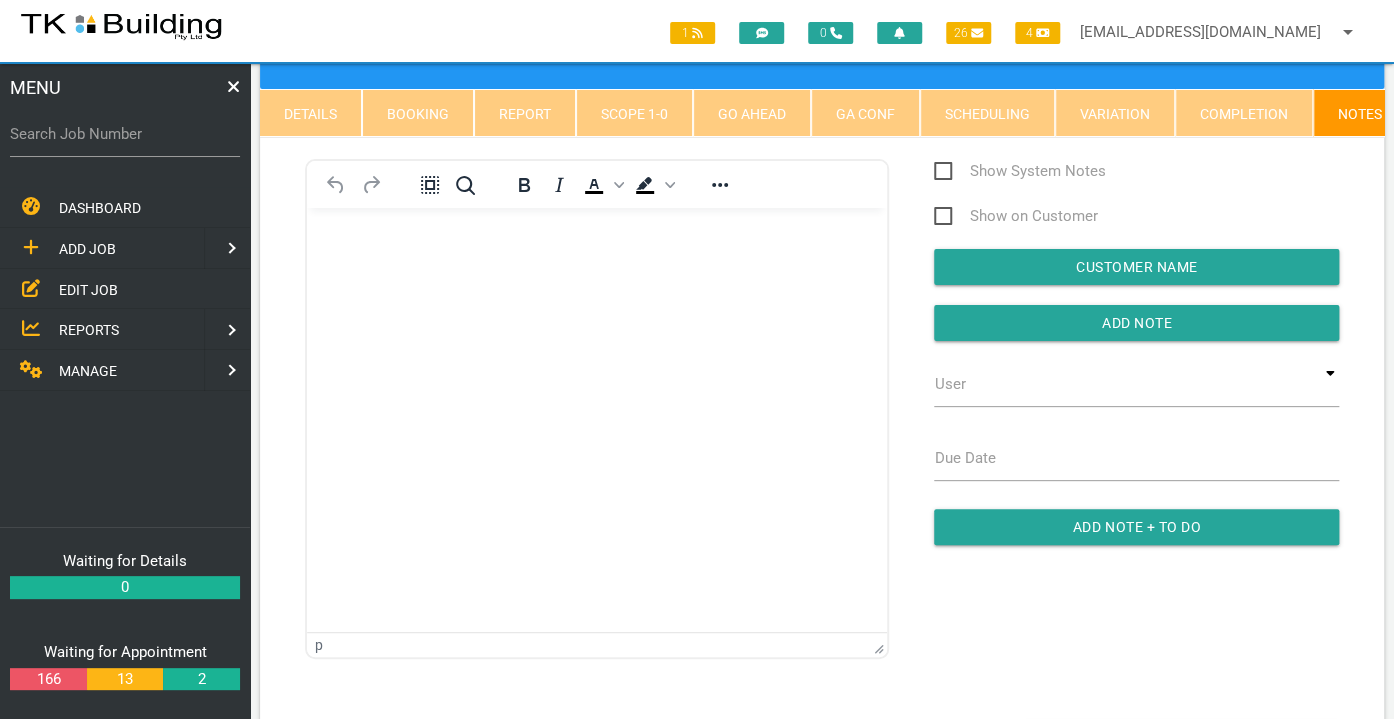 scroll, scrollTop: 84, scrollLeft: 0, axis: vertical 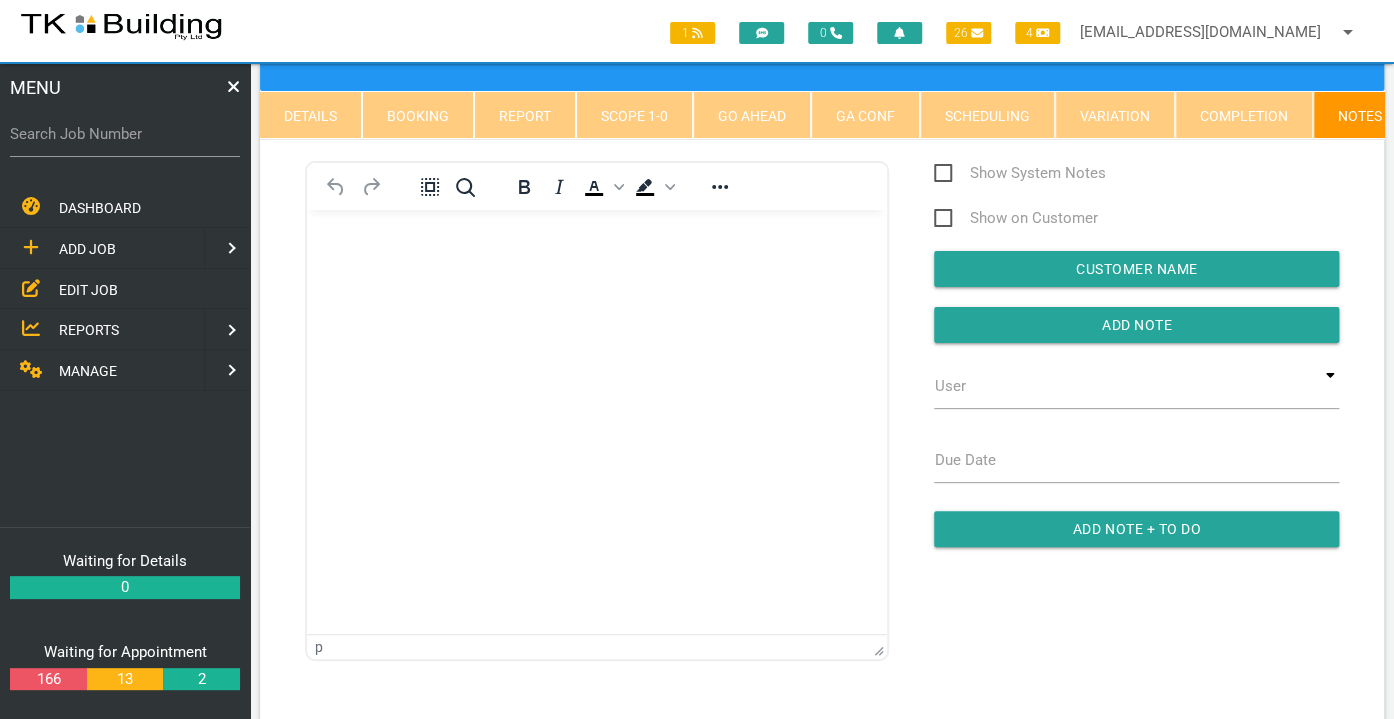 click at bounding box center (597, 268) 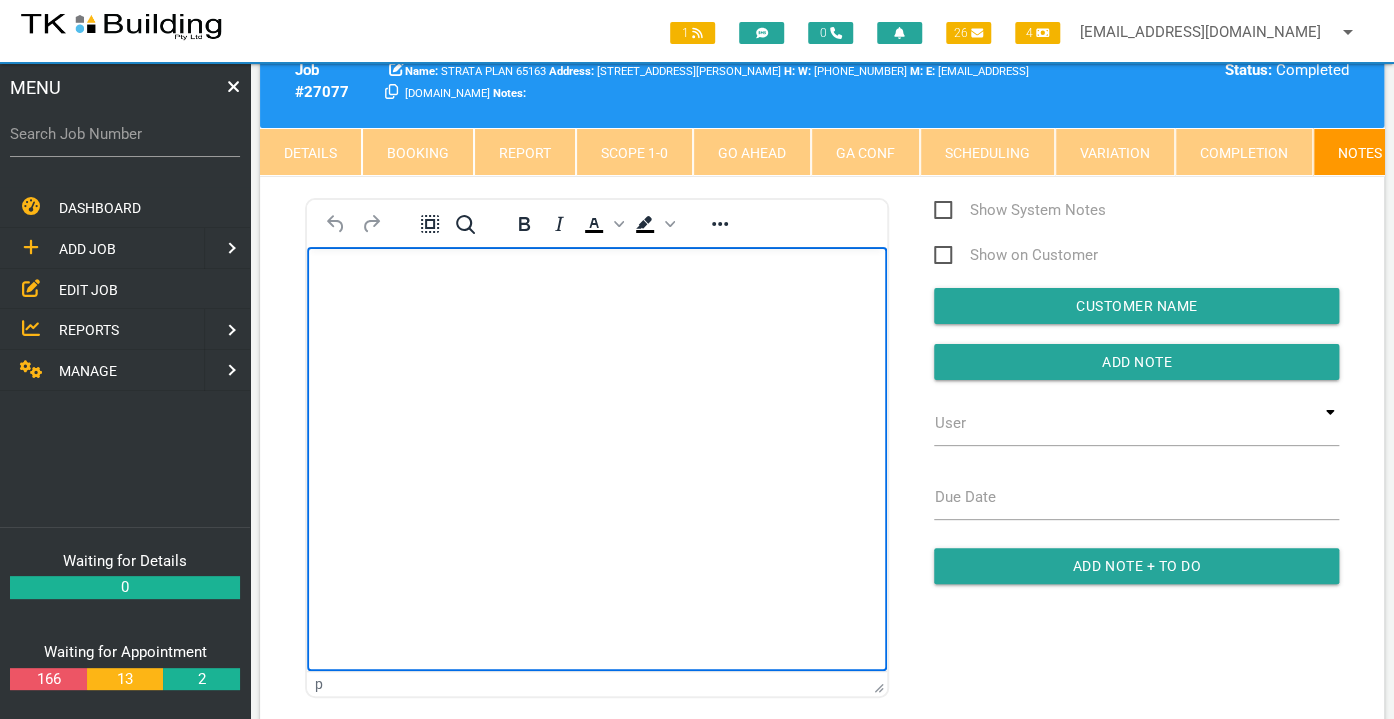scroll, scrollTop: 0, scrollLeft: 0, axis: both 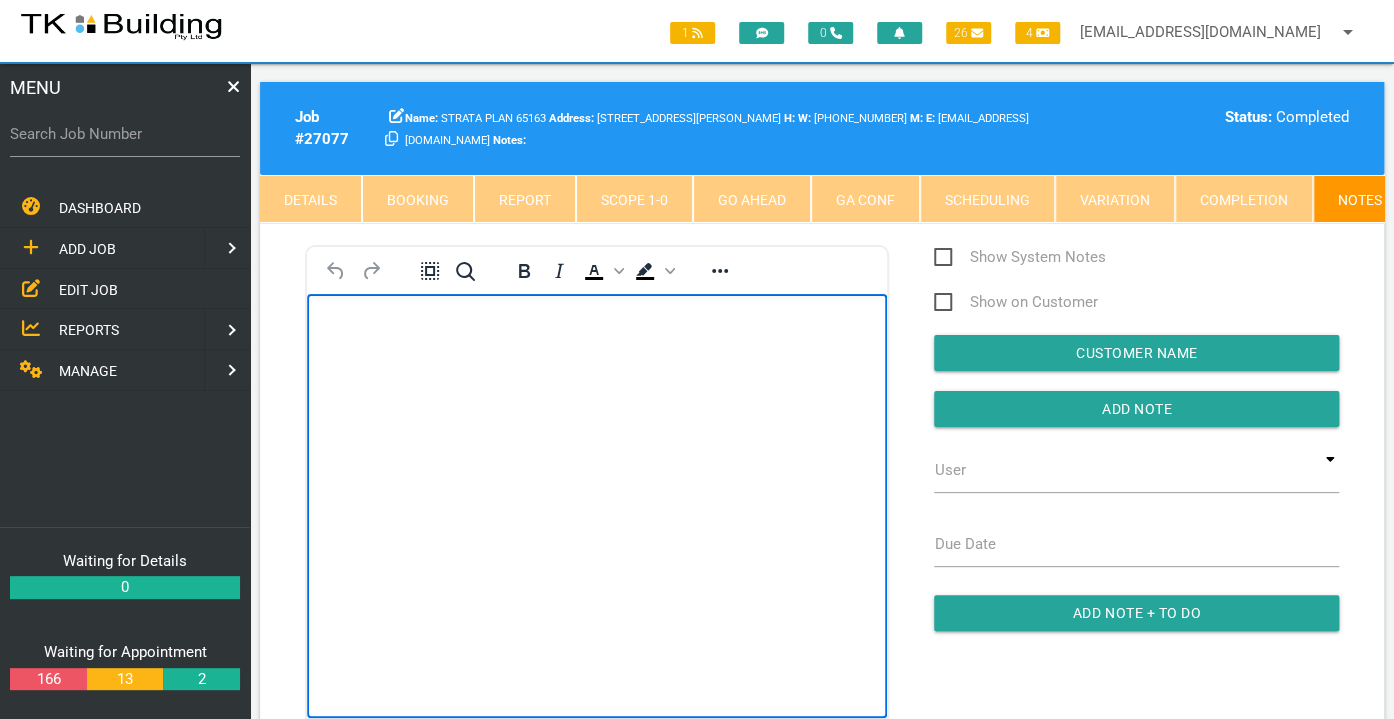 click on "EDIT JOB" at bounding box center (88, 289) 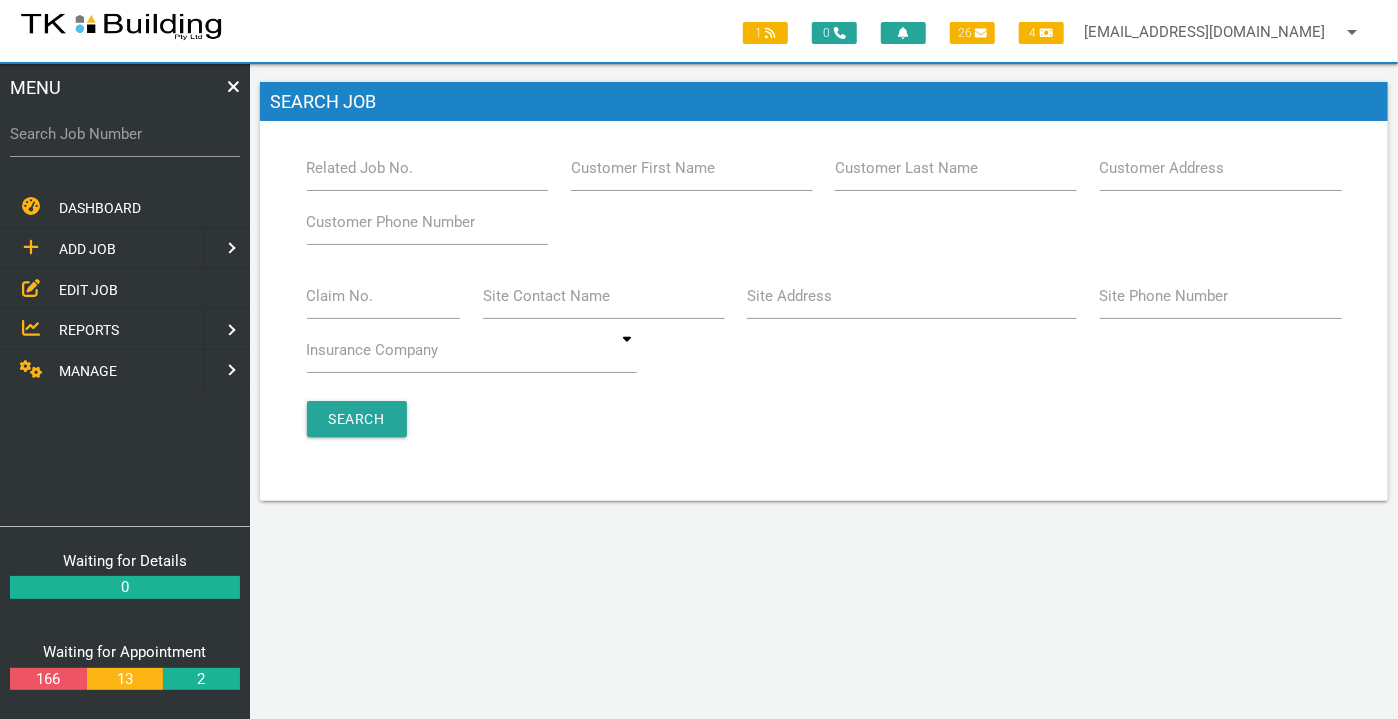 click on "Site Address" at bounding box center (789, 296) 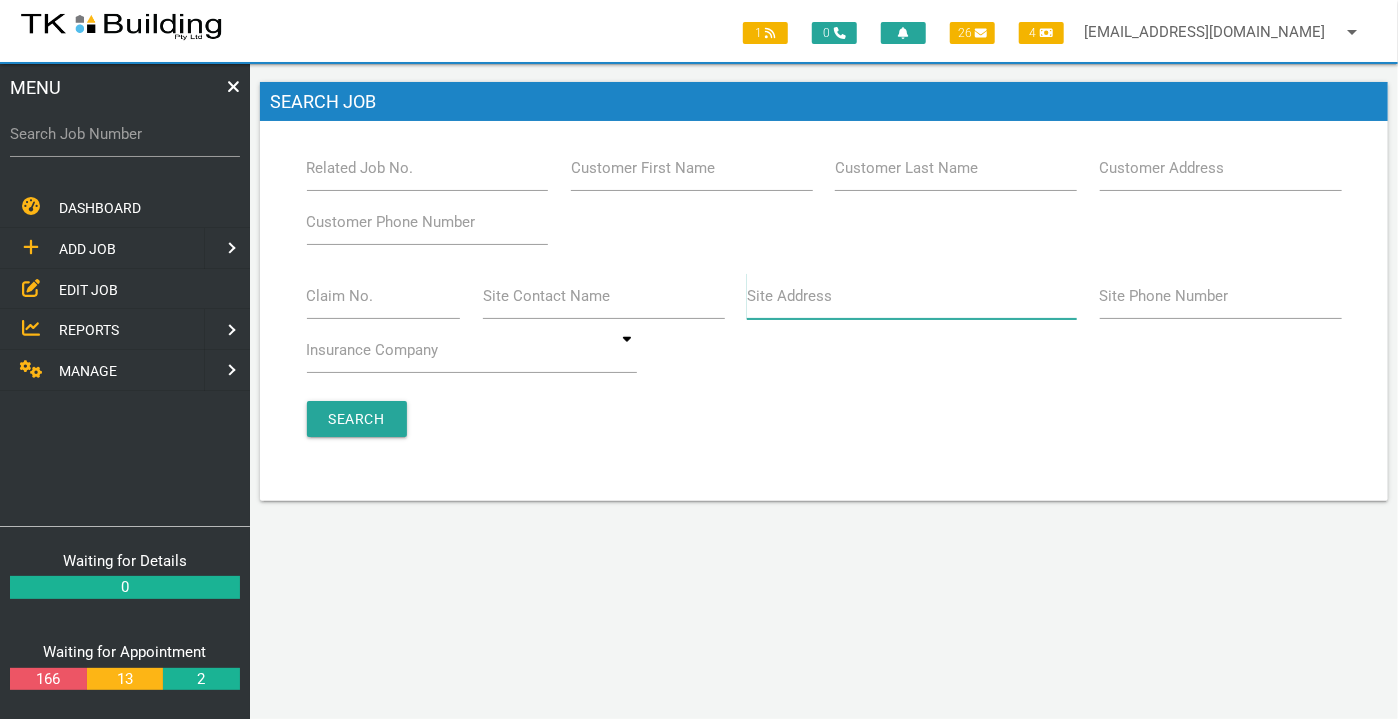 click on "Site Address" at bounding box center [912, 296] 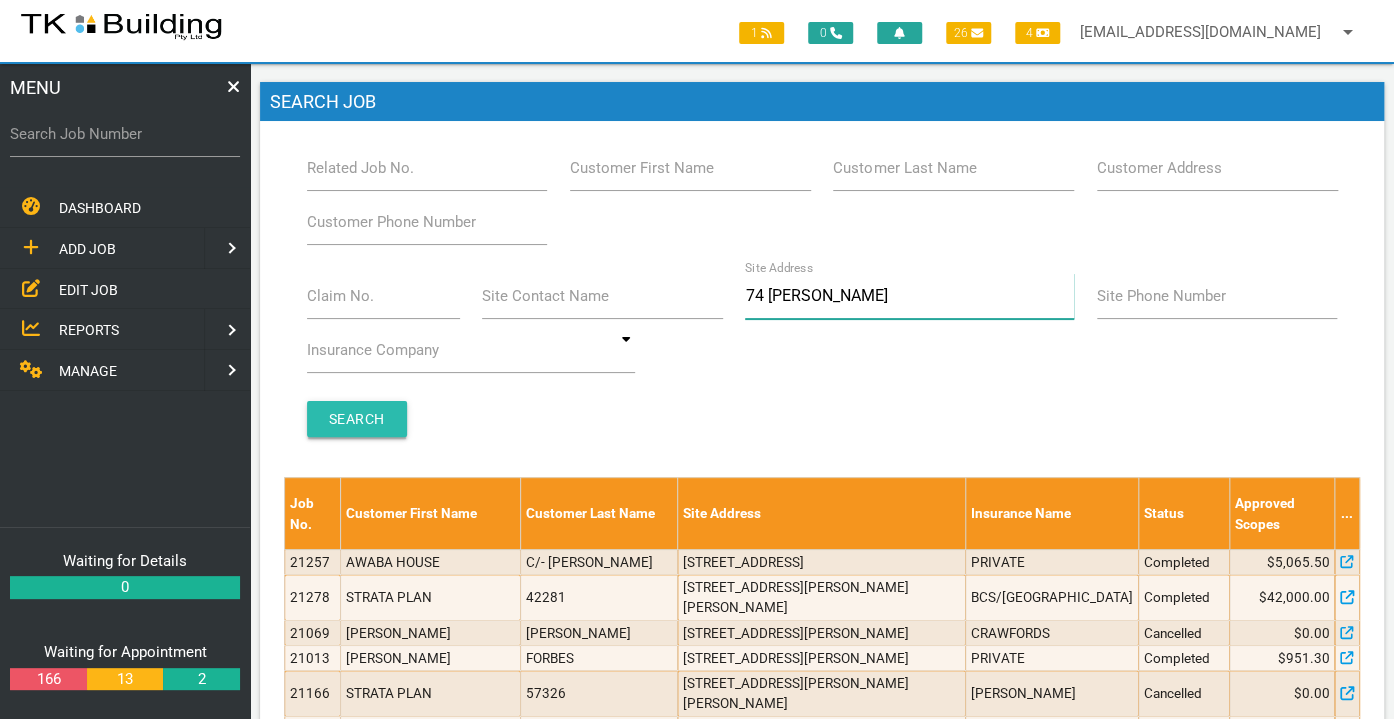 type on "74 [PERSON_NAME]" 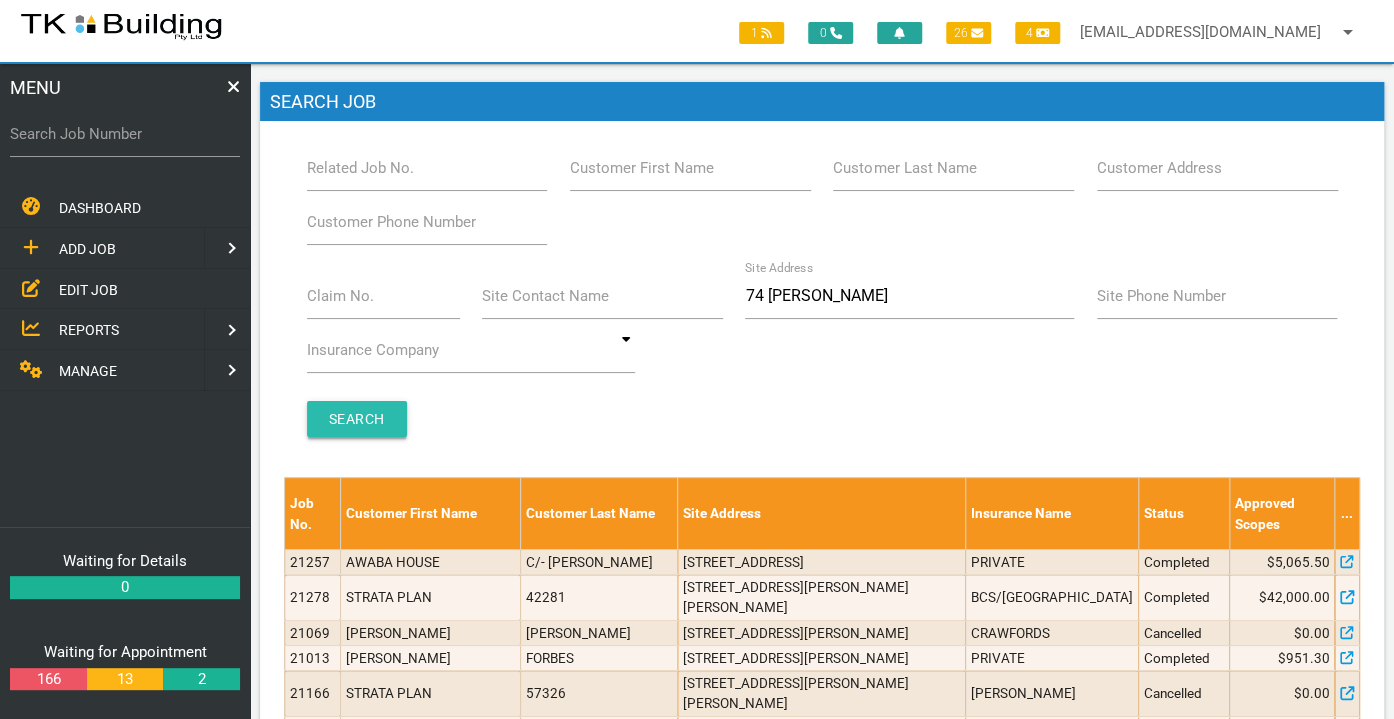 click on "Search" at bounding box center [357, 419] 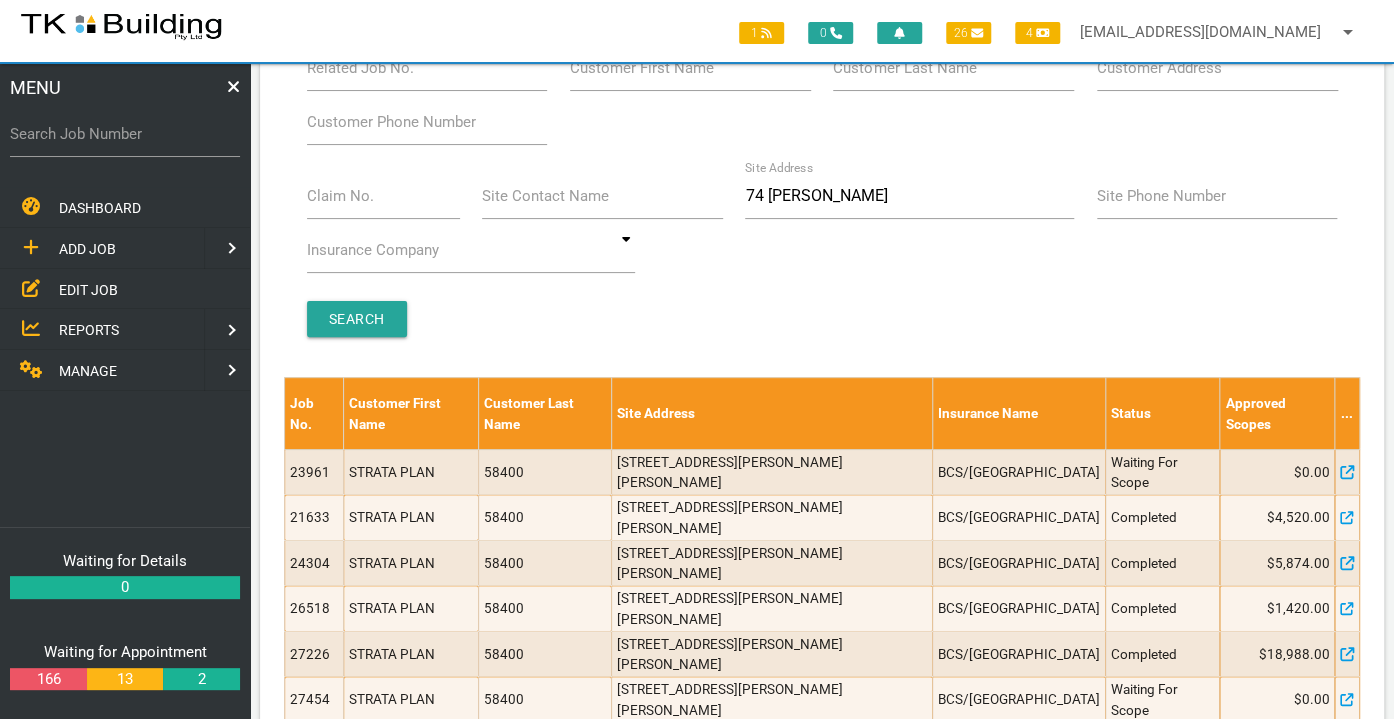 scroll, scrollTop: 106, scrollLeft: 0, axis: vertical 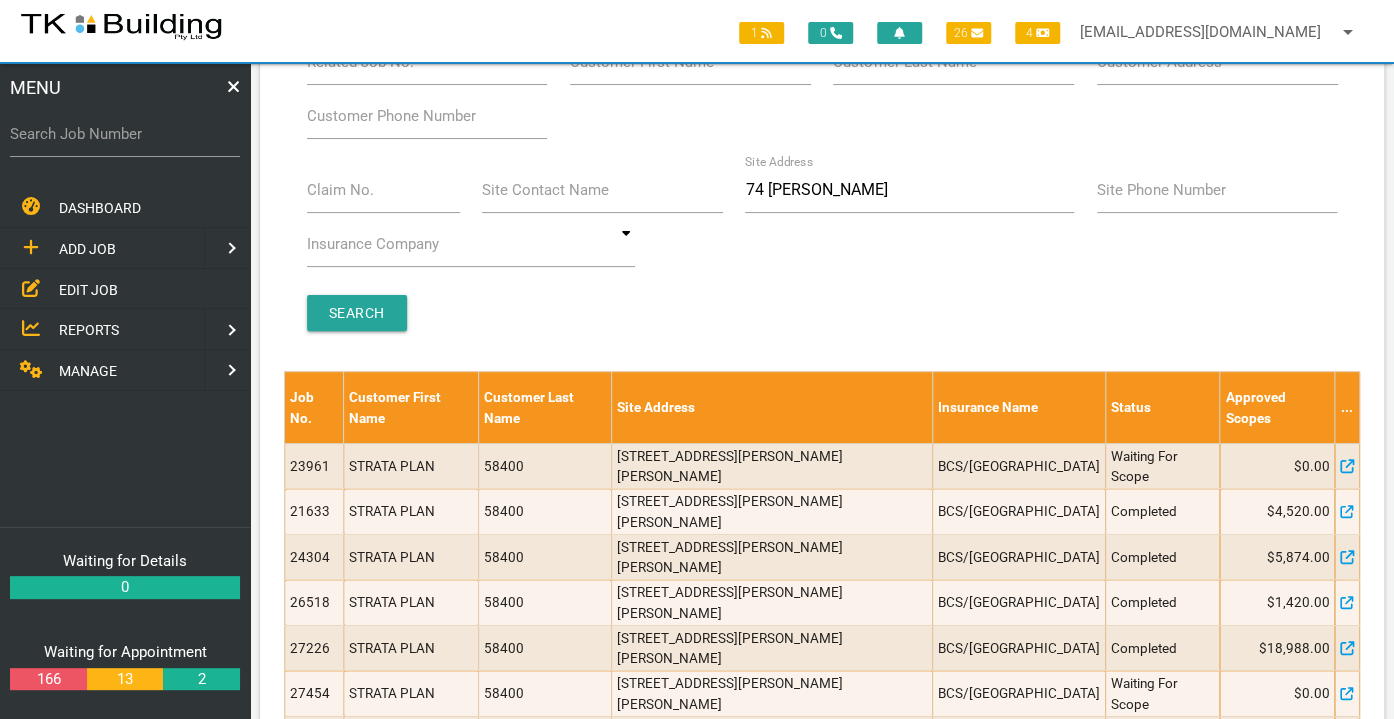 click on "58400" at bounding box center [544, 785] 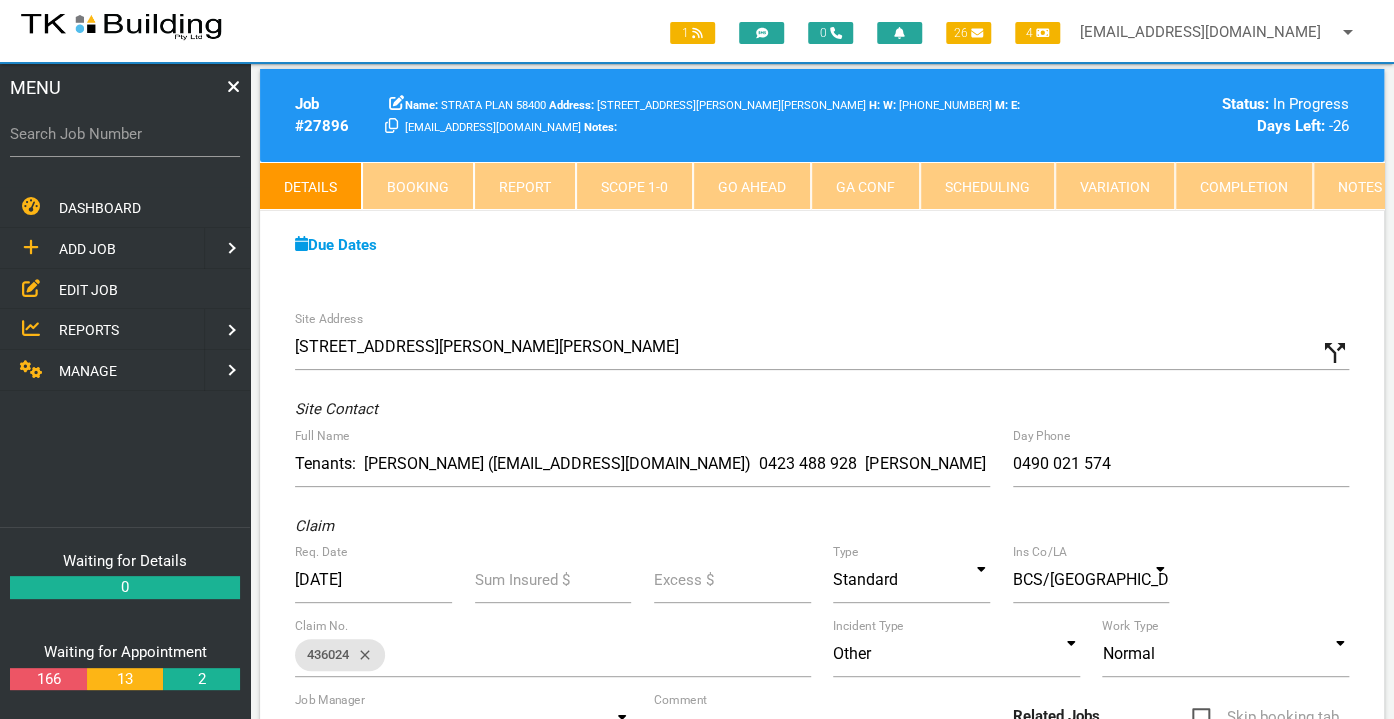 scroll, scrollTop: 14, scrollLeft: 0, axis: vertical 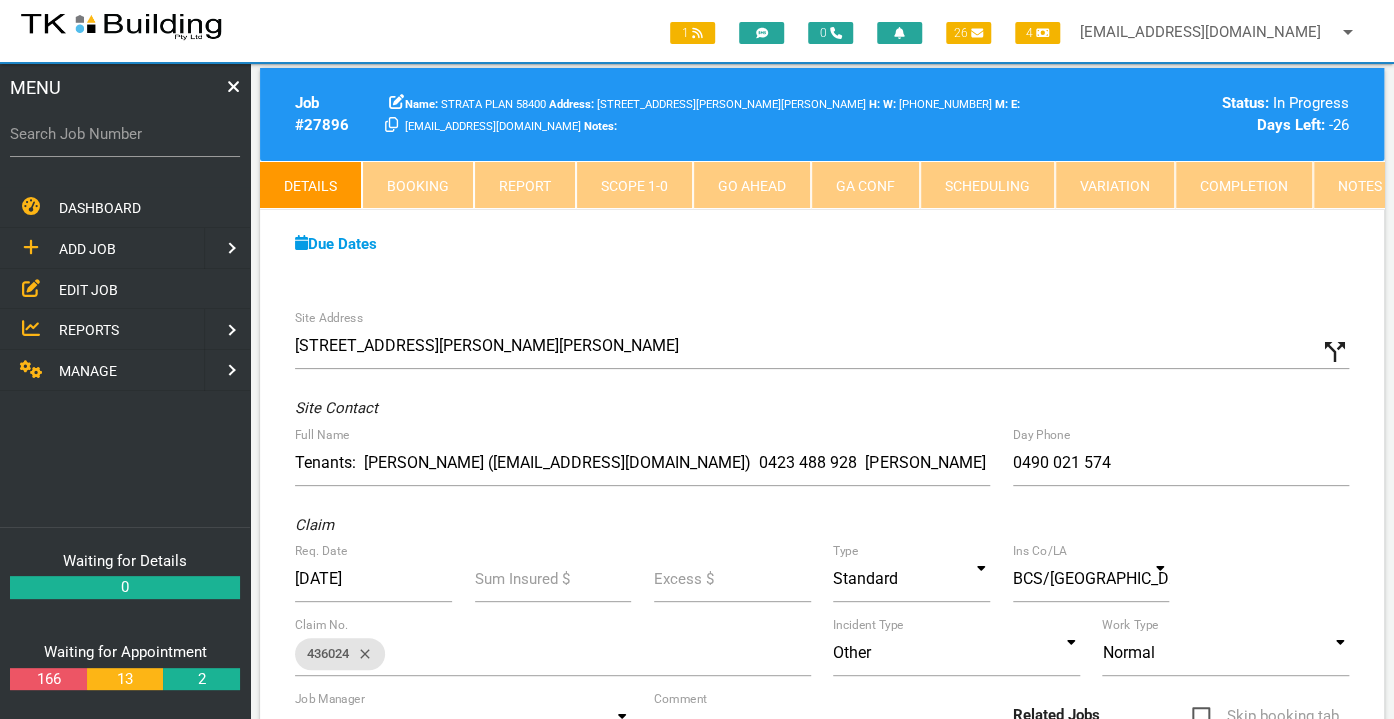 click on "Notes" at bounding box center (1360, 185) 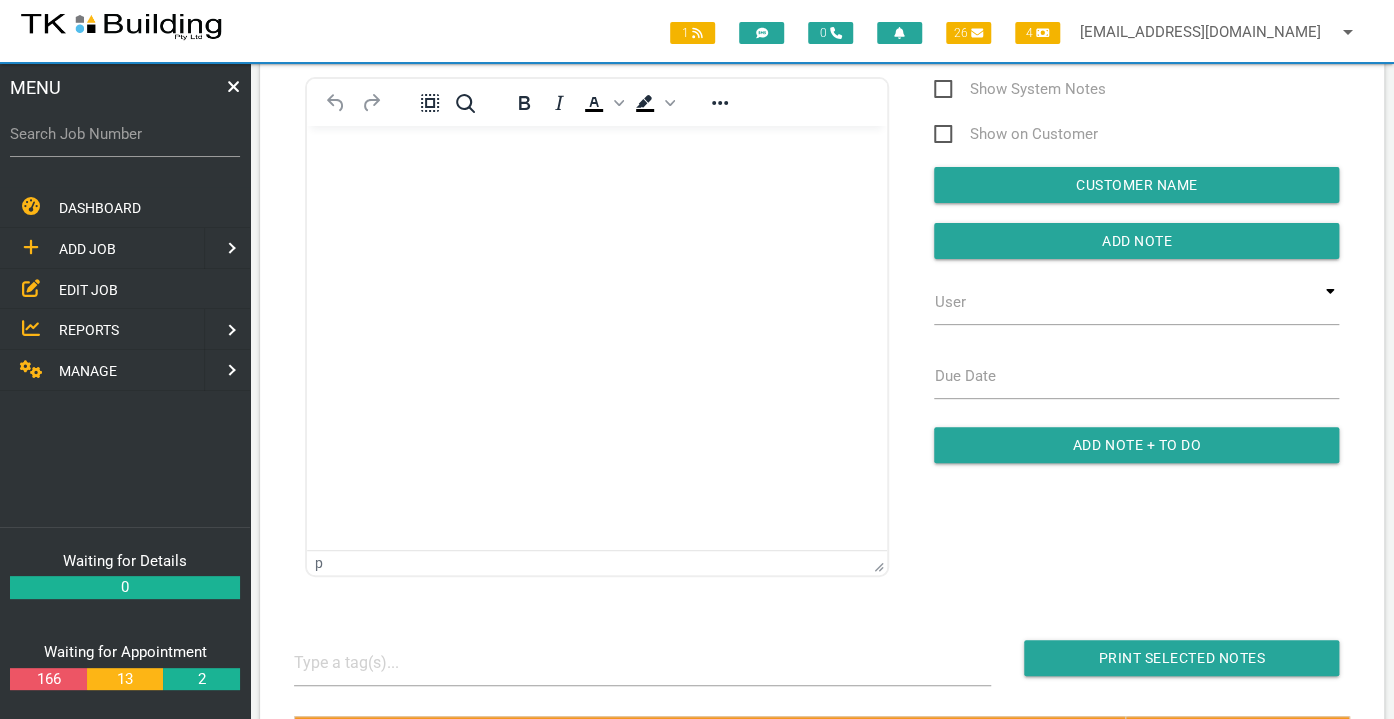 scroll, scrollTop: 0, scrollLeft: 0, axis: both 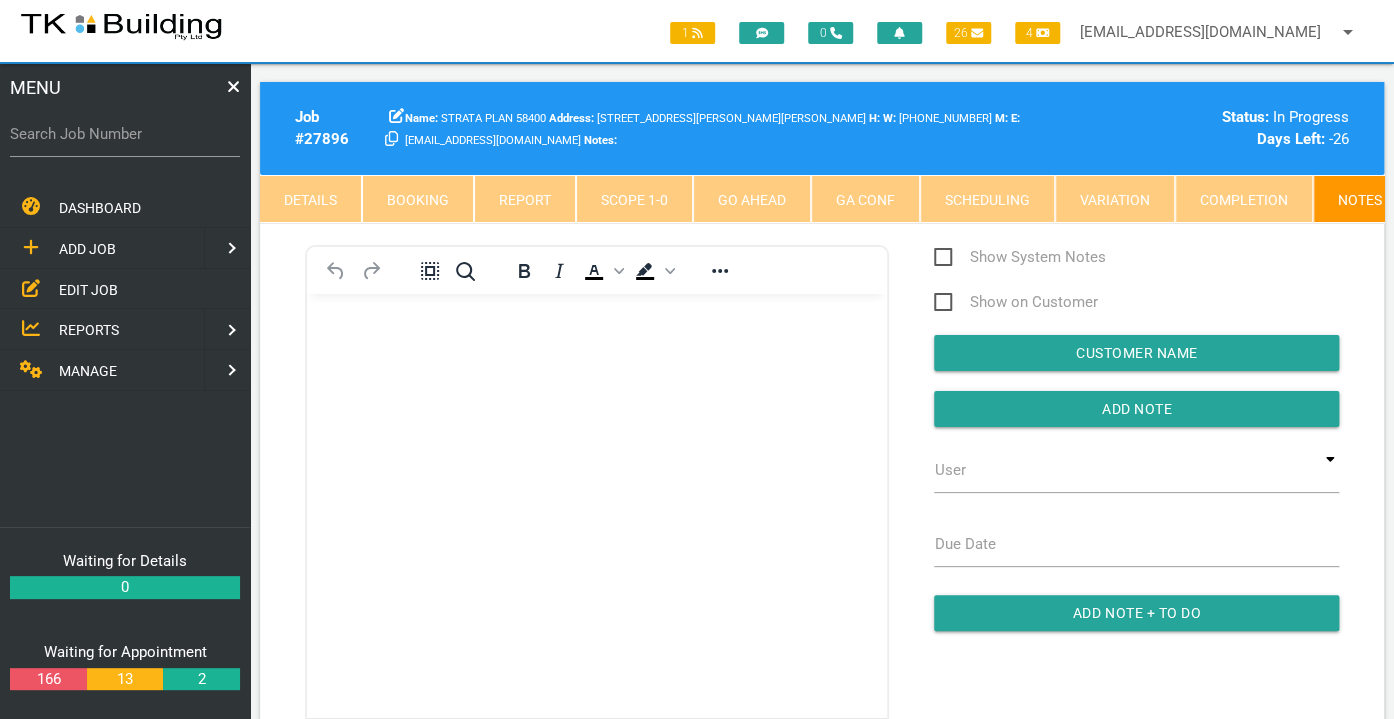 click on "Notes" at bounding box center (1360, 199) 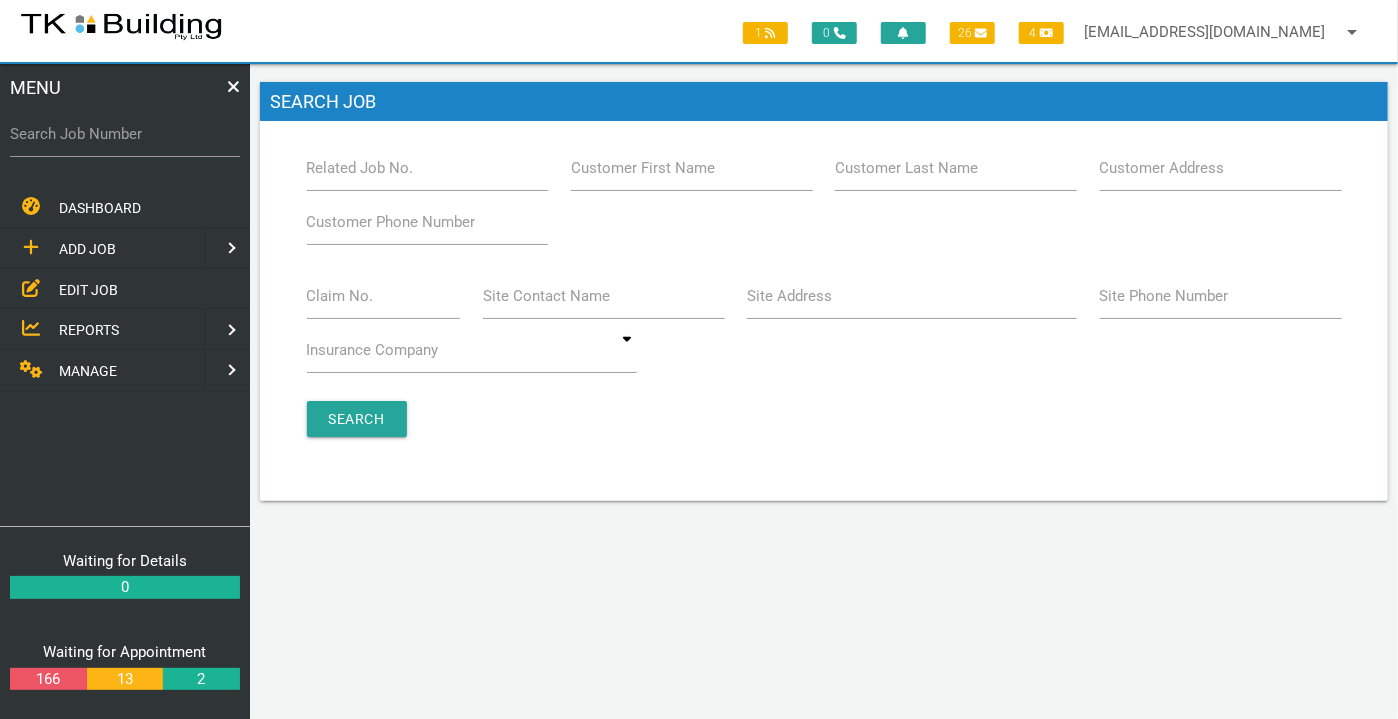 click on "Site Address" at bounding box center (789, 296) 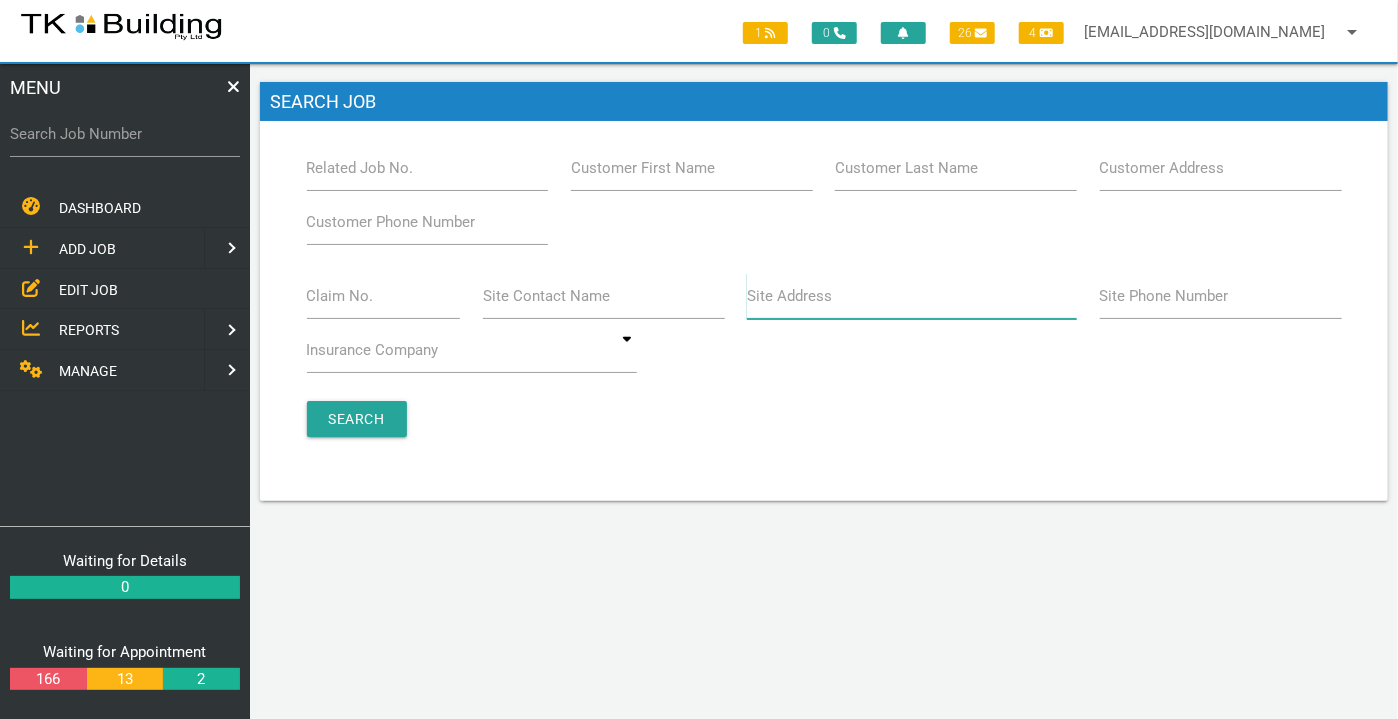 click on "Site Address" at bounding box center (912, 296) 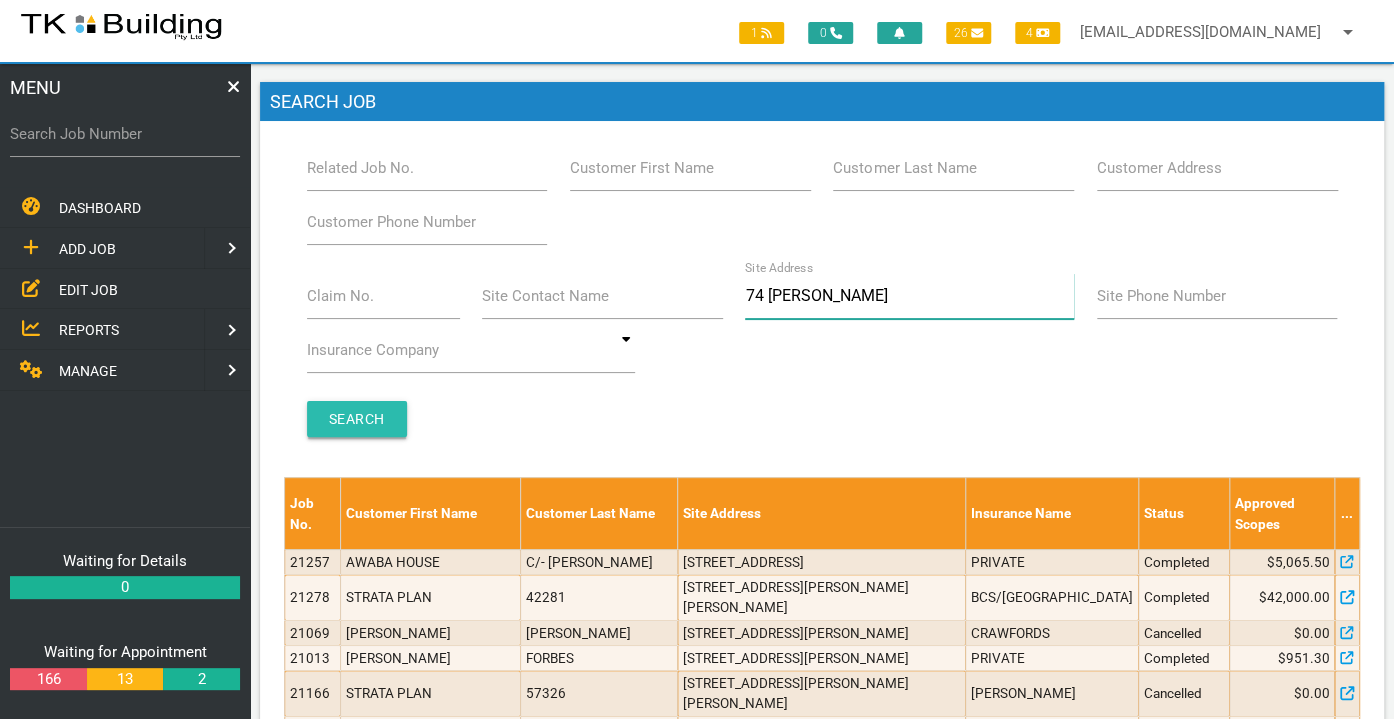 type on "74 [PERSON_NAME]" 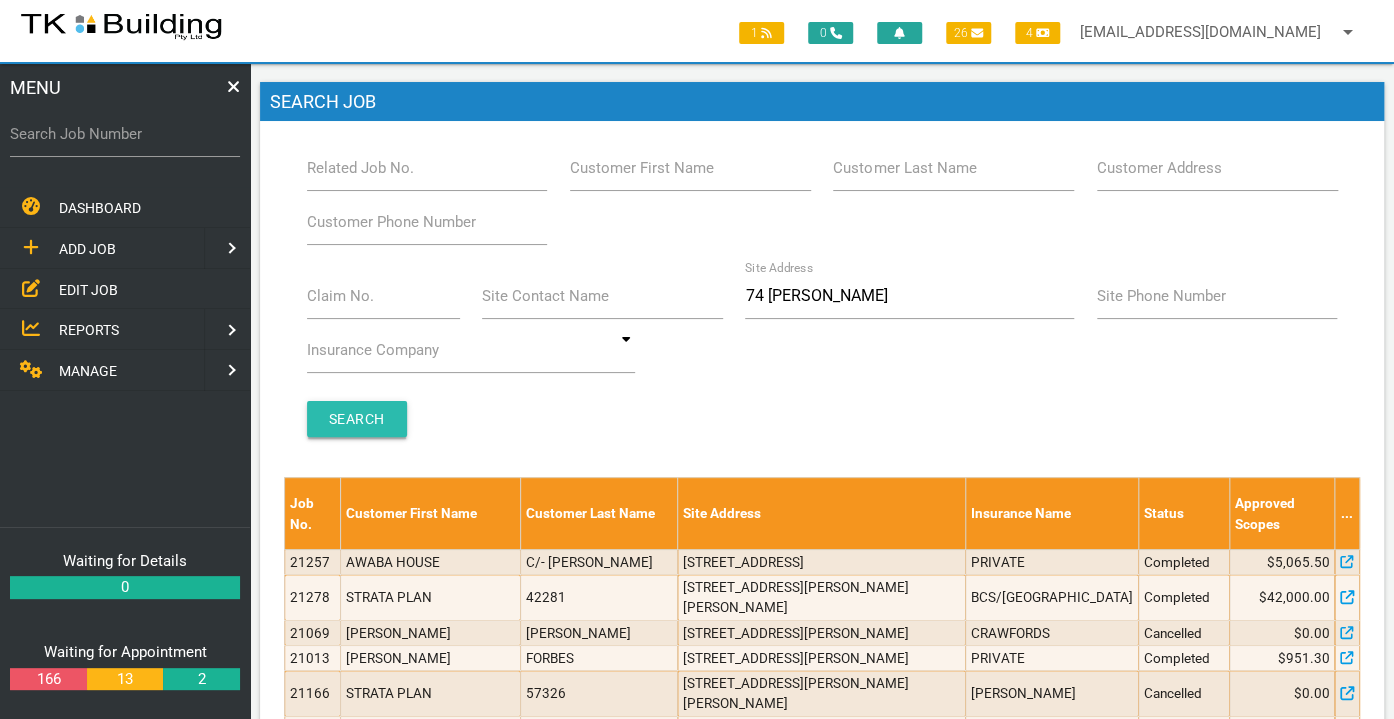 click on "Search" at bounding box center [357, 419] 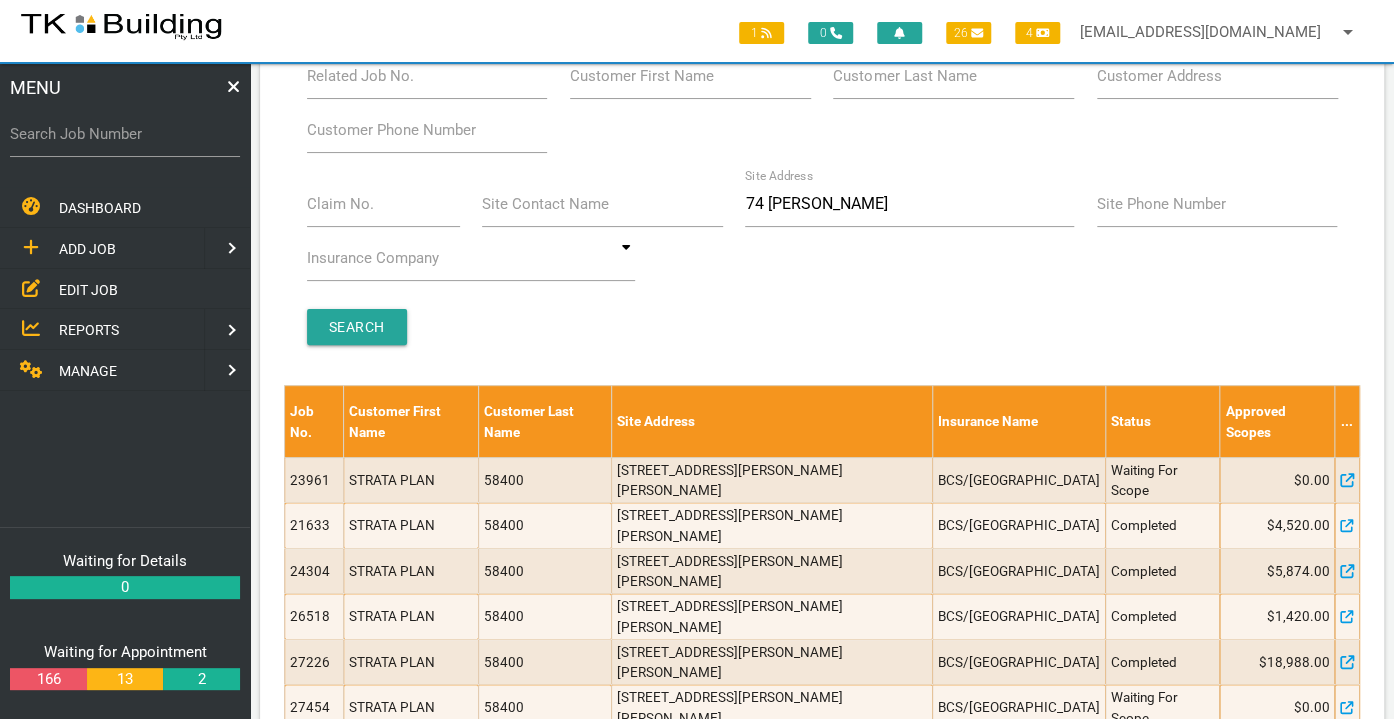 scroll, scrollTop: 106, scrollLeft: 0, axis: vertical 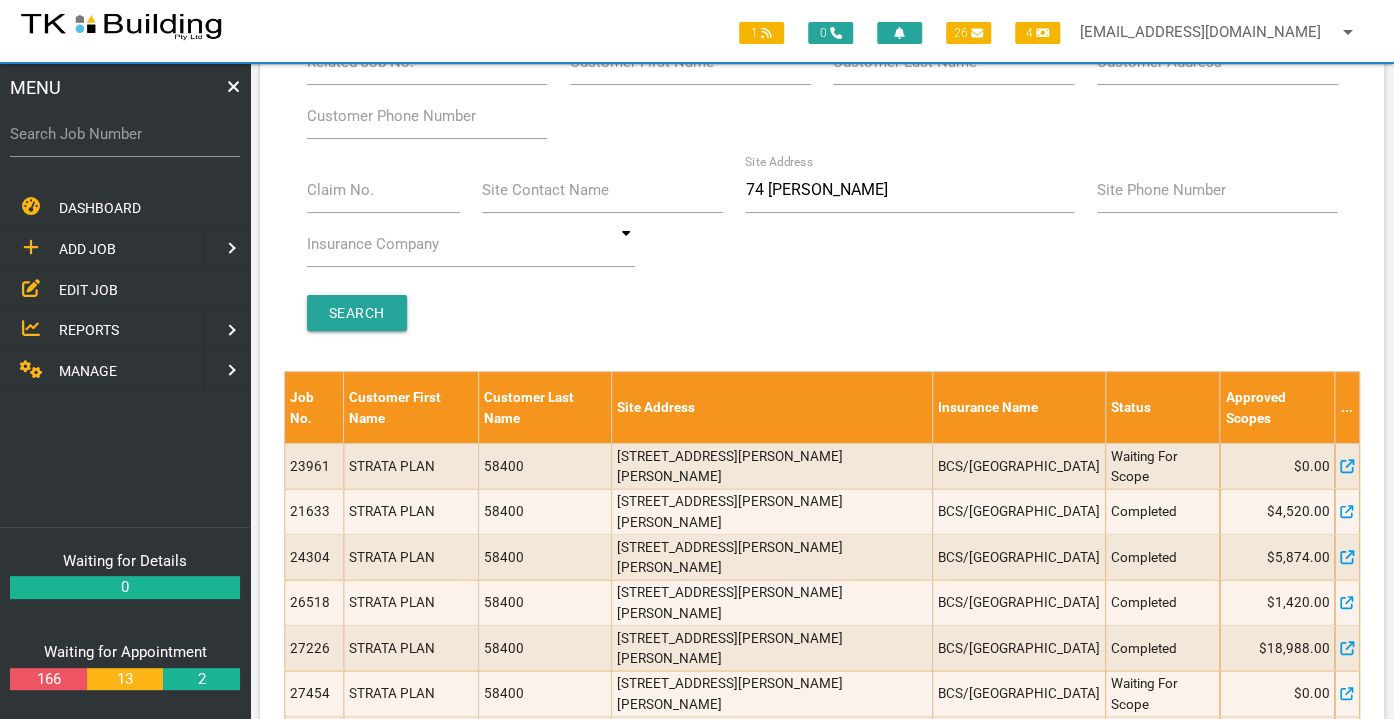 click on "[STREET_ADDRESS][PERSON_NAME][PERSON_NAME]" at bounding box center [771, 830] 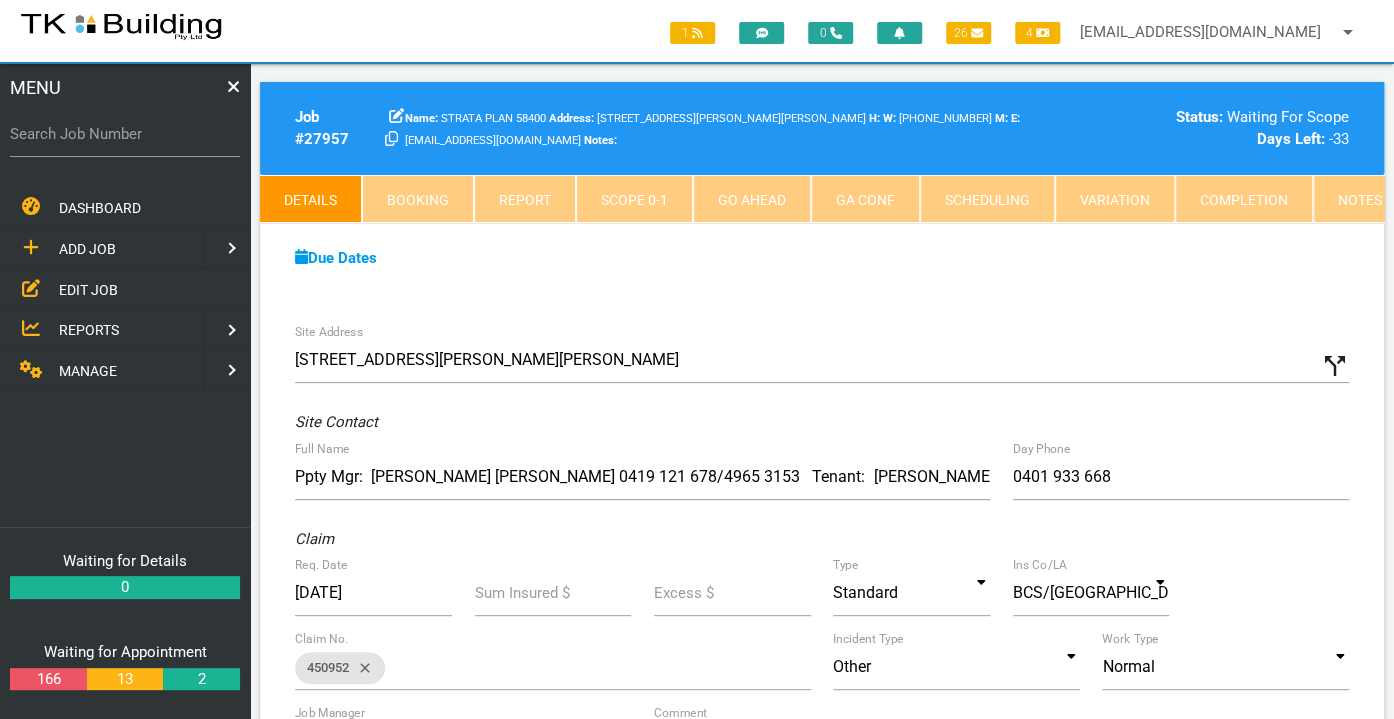scroll, scrollTop: 0, scrollLeft: 0, axis: both 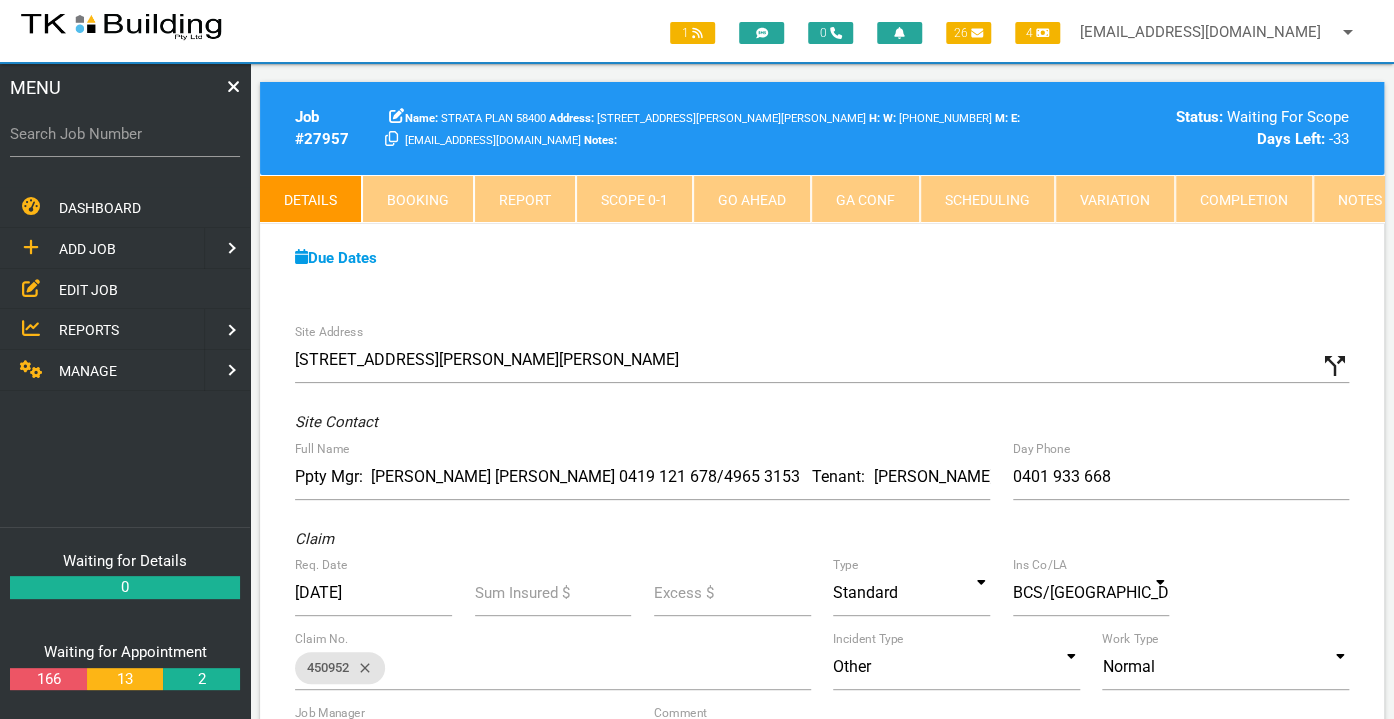 click on "Notes" at bounding box center (1360, 199) 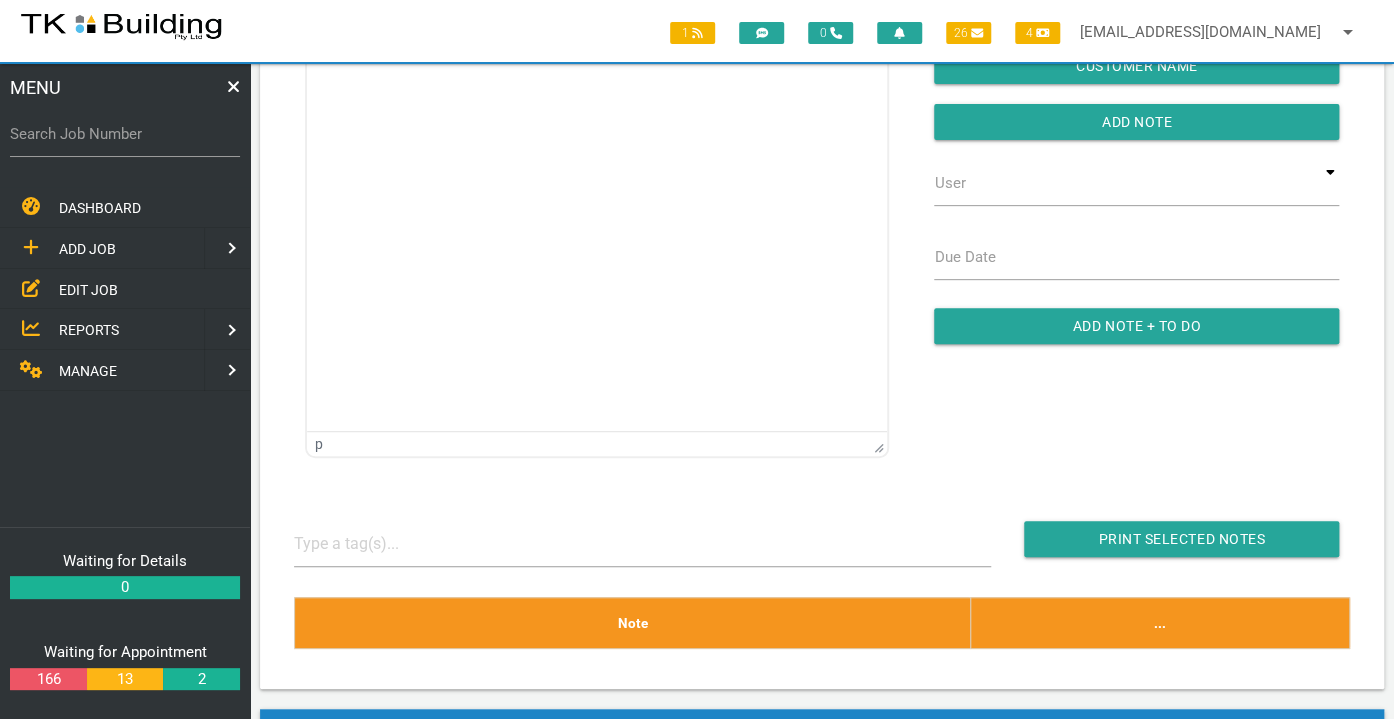scroll, scrollTop: 0, scrollLeft: 0, axis: both 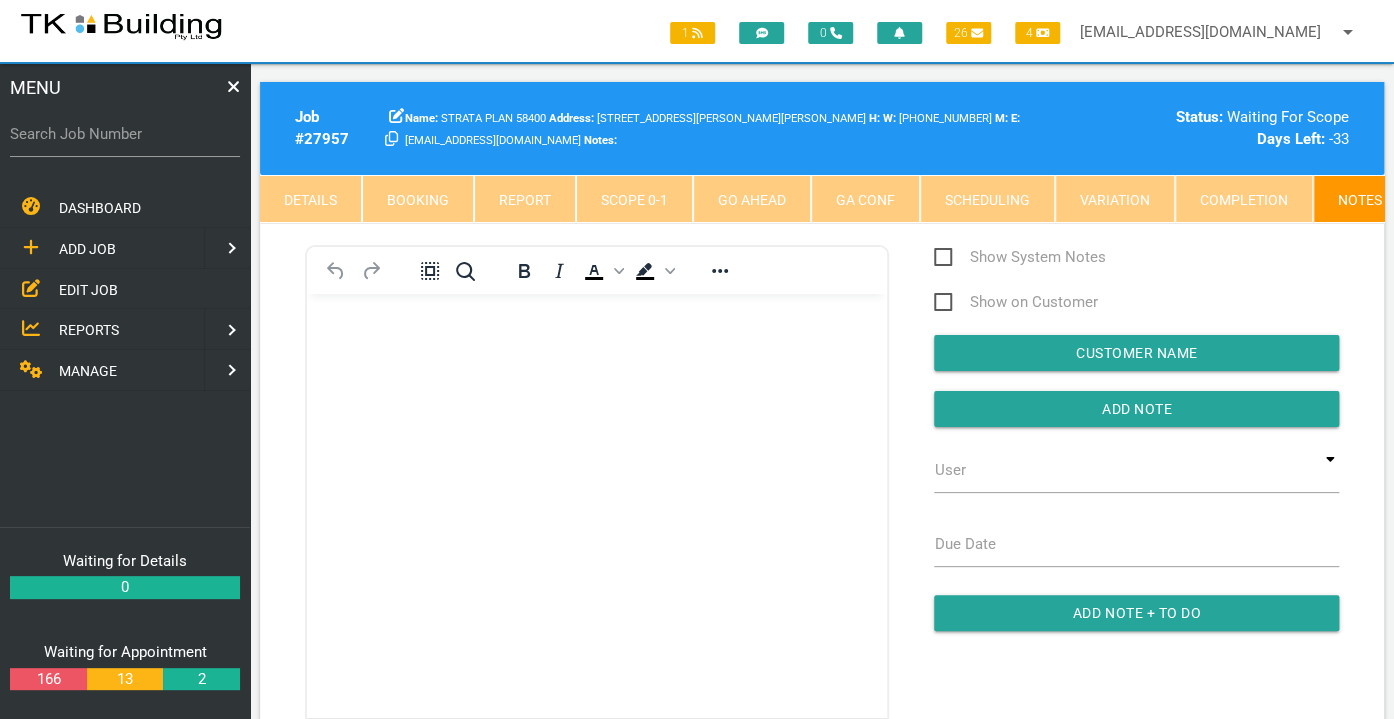 click at bounding box center [597, 352] 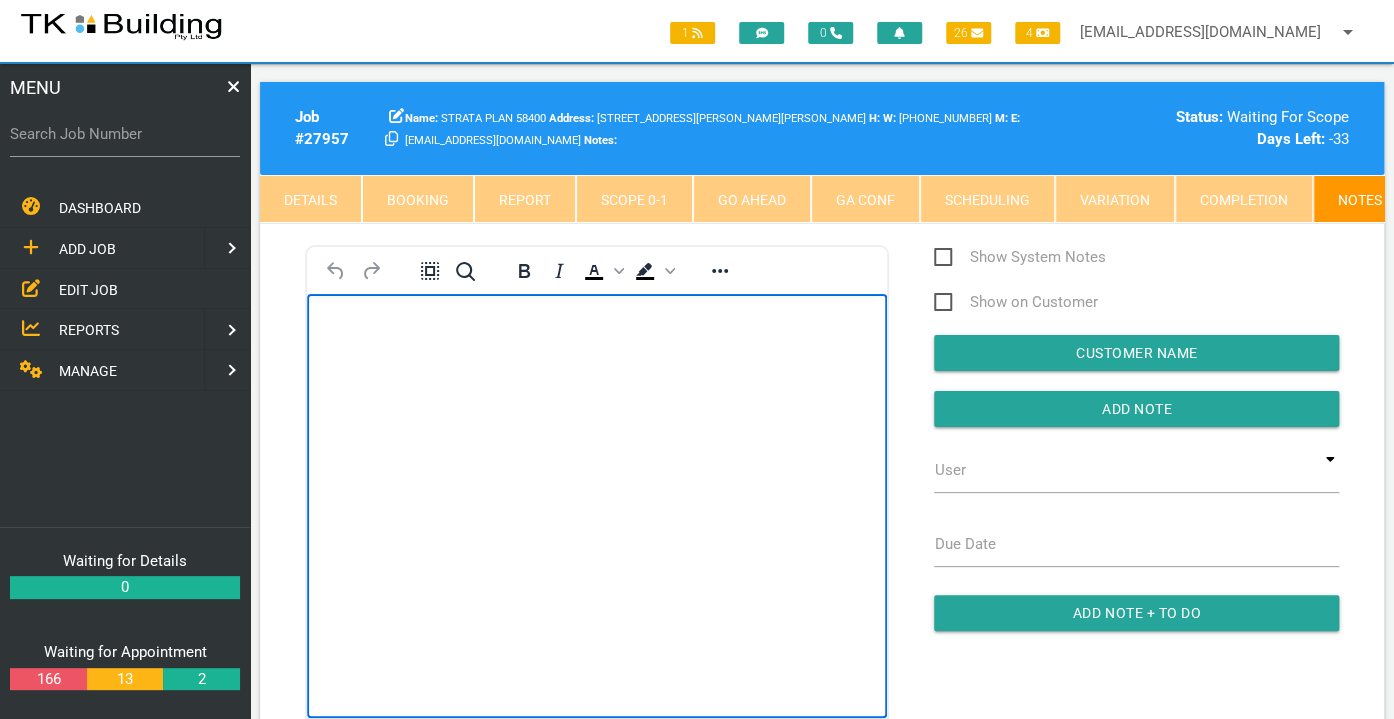 type 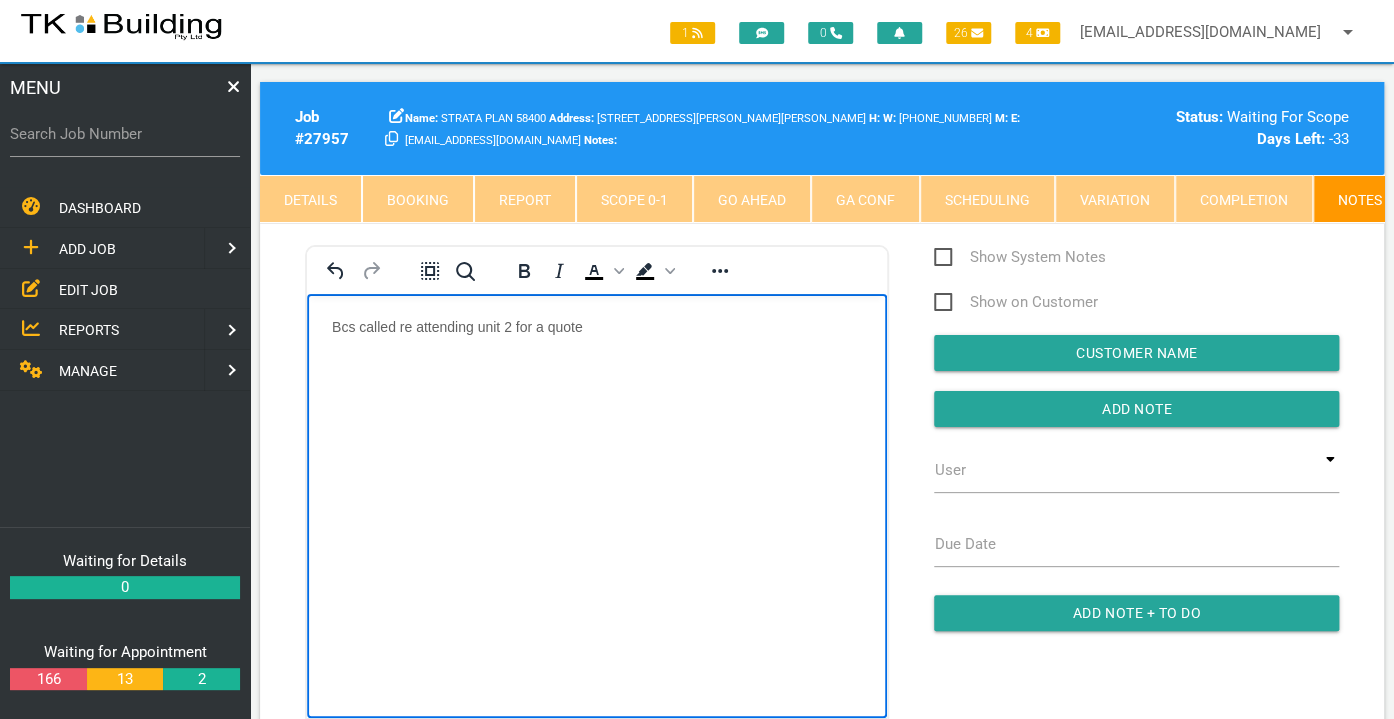 click on "Bcs called re attending unit 2 for a quote" at bounding box center [597, 327] 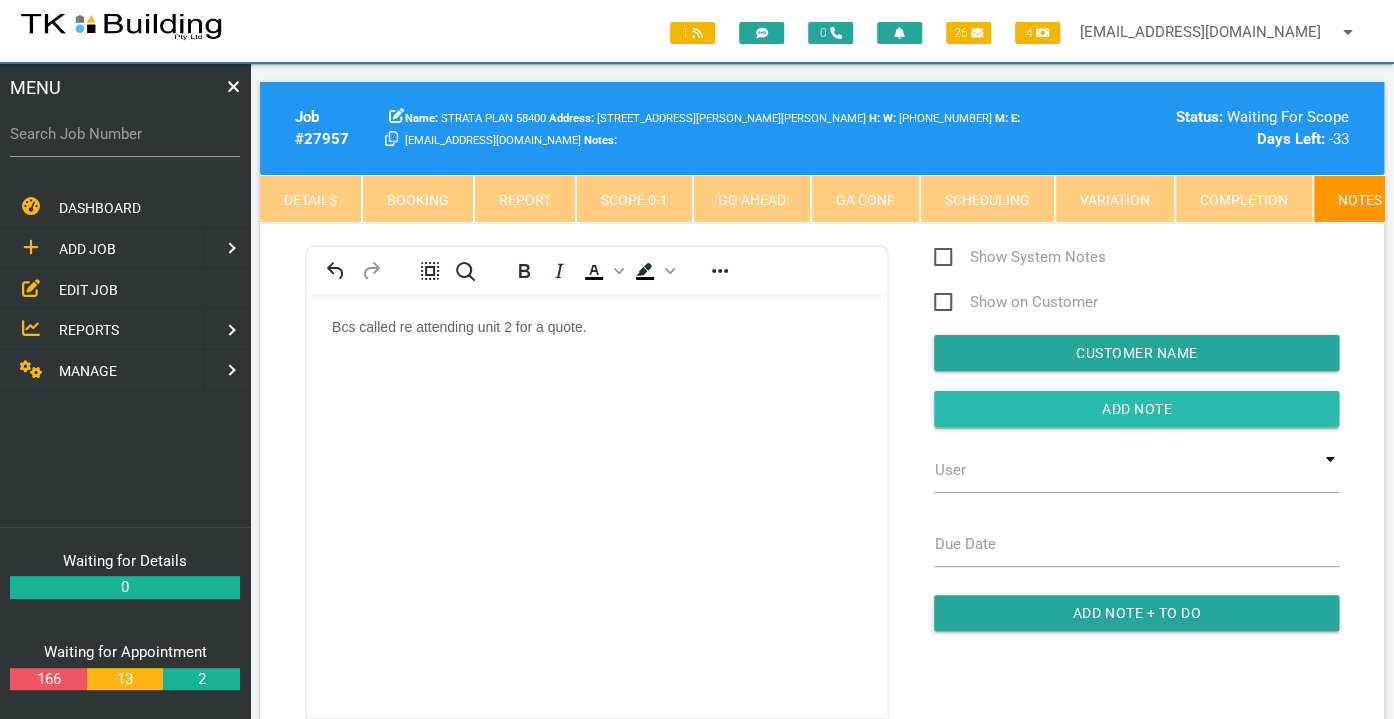 click at bounding box center (1136, 409) 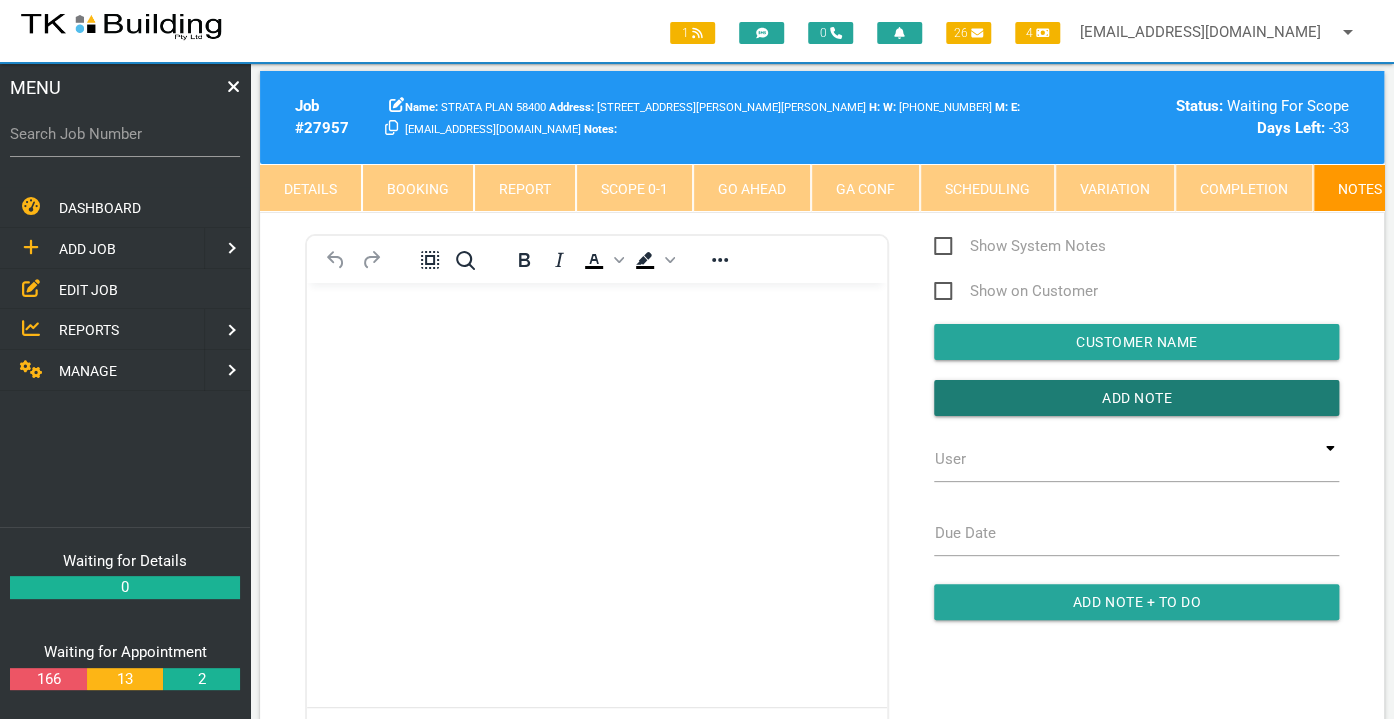 scroll, scrollTop: 0, scrollLeft: 0, axis: both 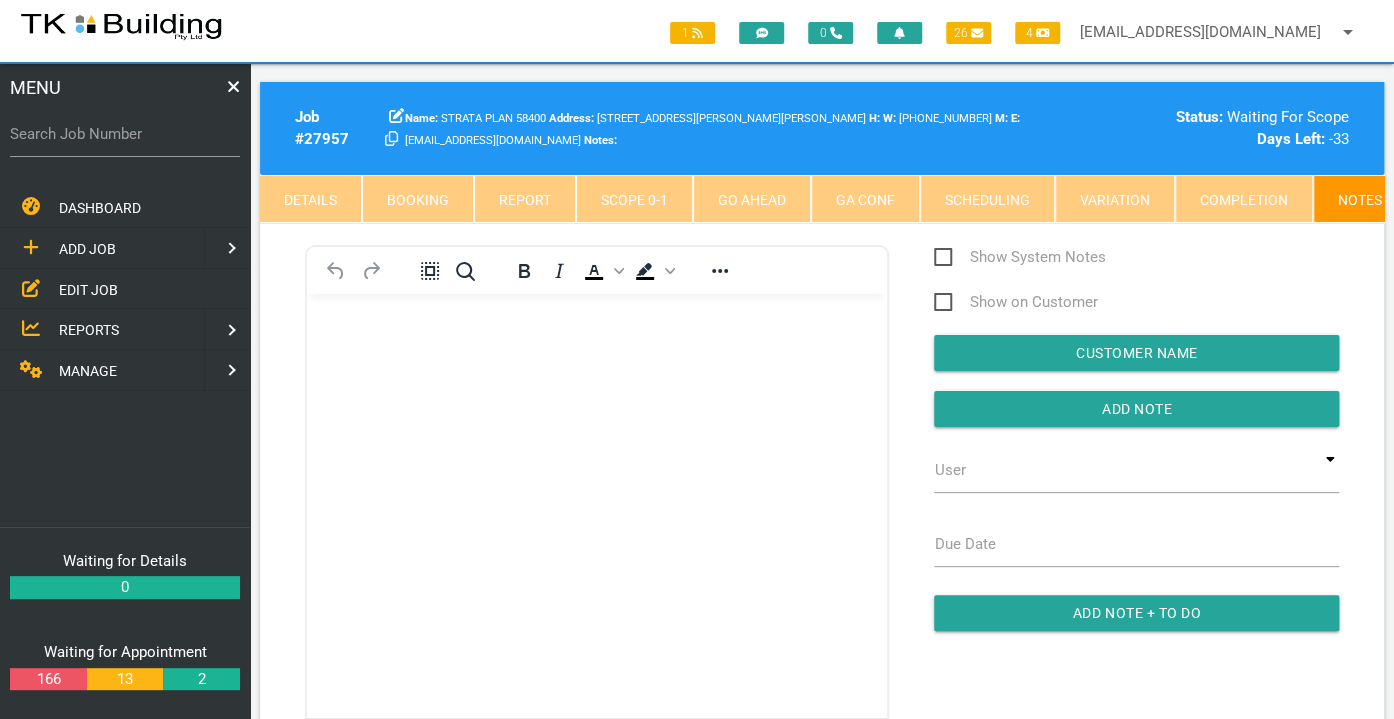 click on "Booking" at bounding box center (418, 199) 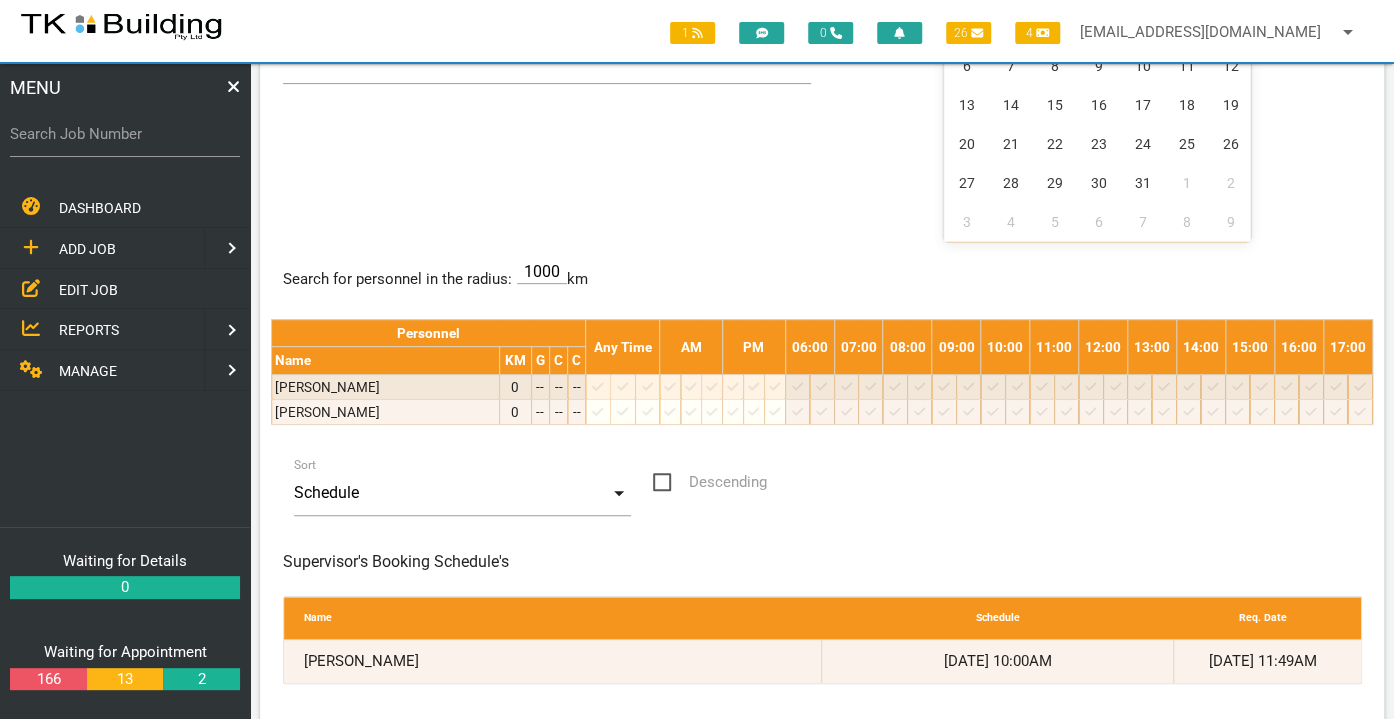 scroll, scrollTop: 0, scrollLeft: 0, axis: both 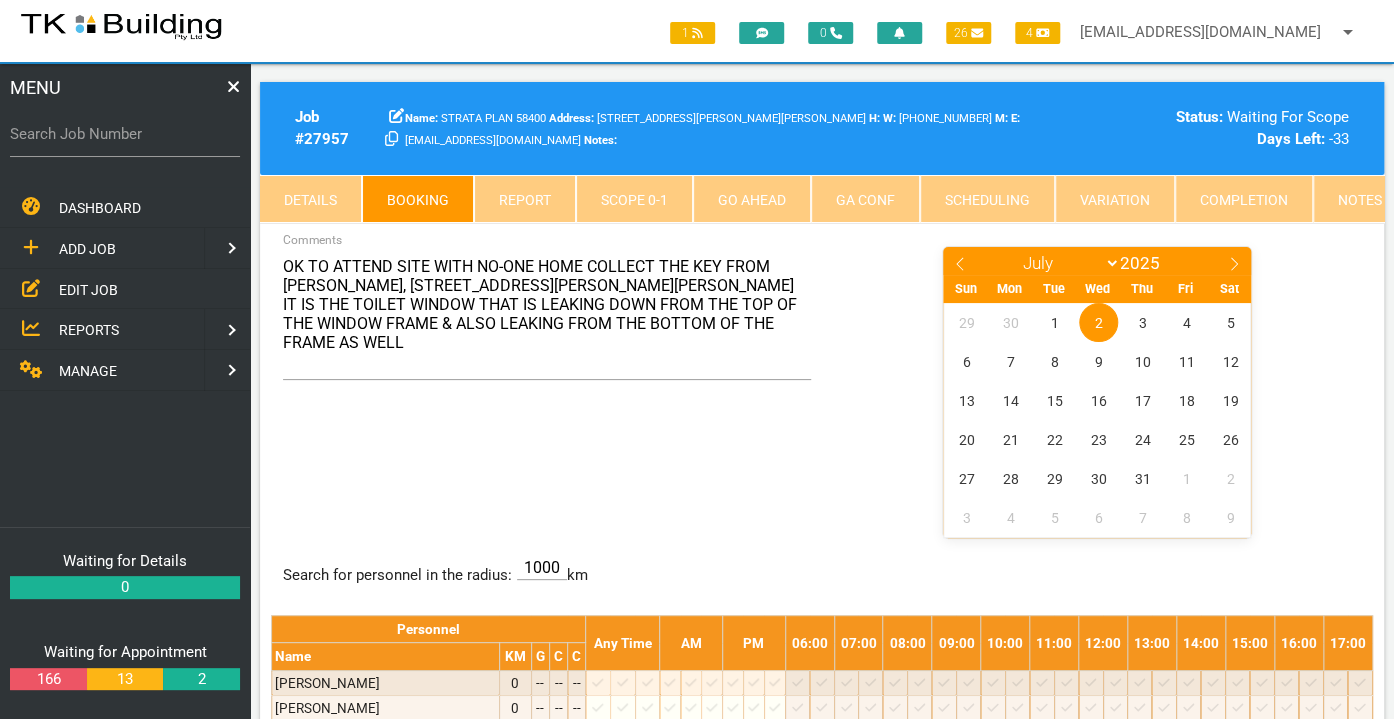 click on "Notes" at bounding box center [1360, 199] 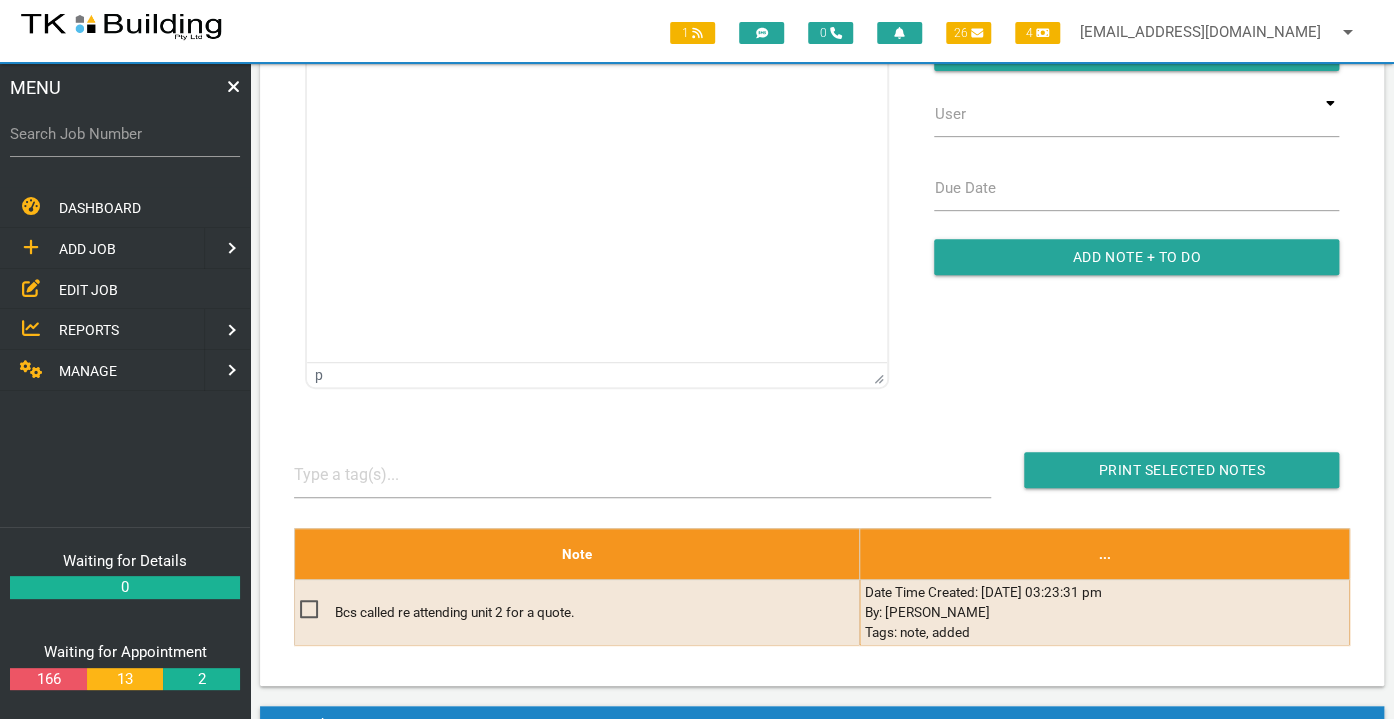 scroll, scrollTop: 356, scrollLeft: 0, axis: vertical 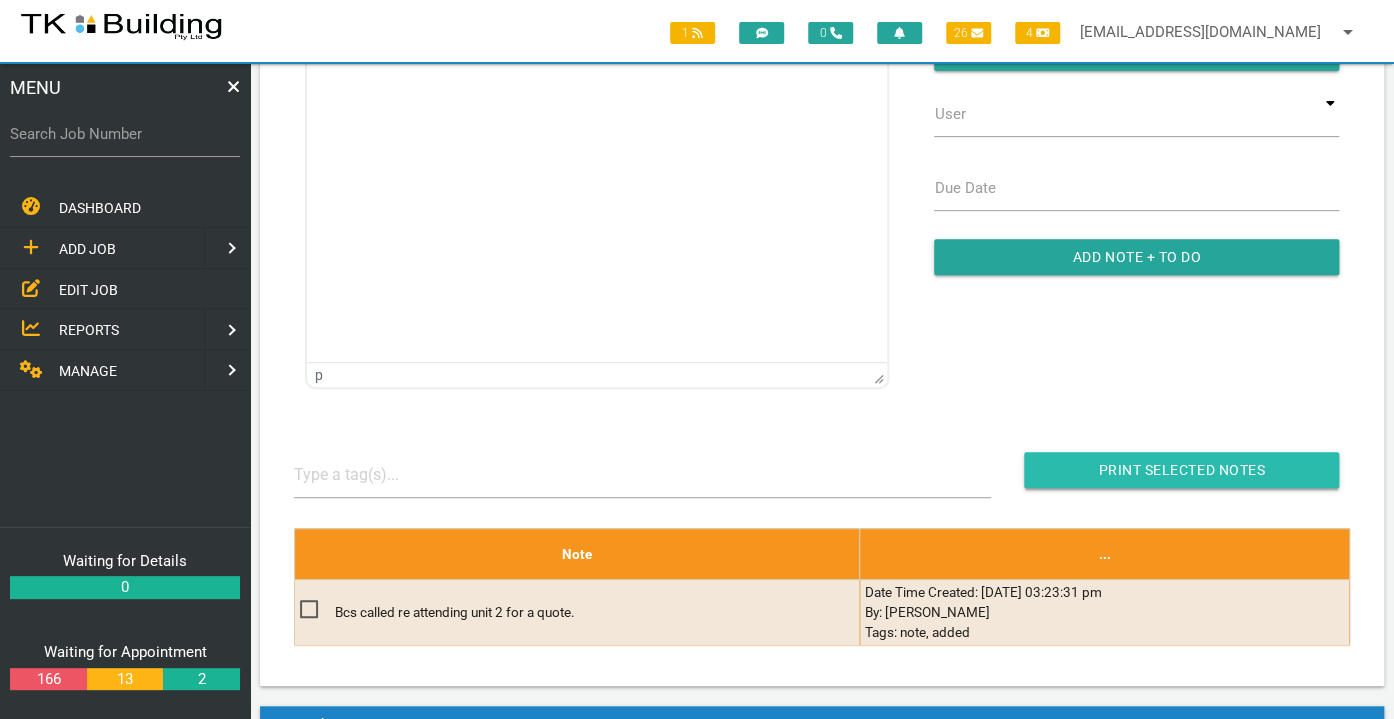click at bounding box center (1181, 470) 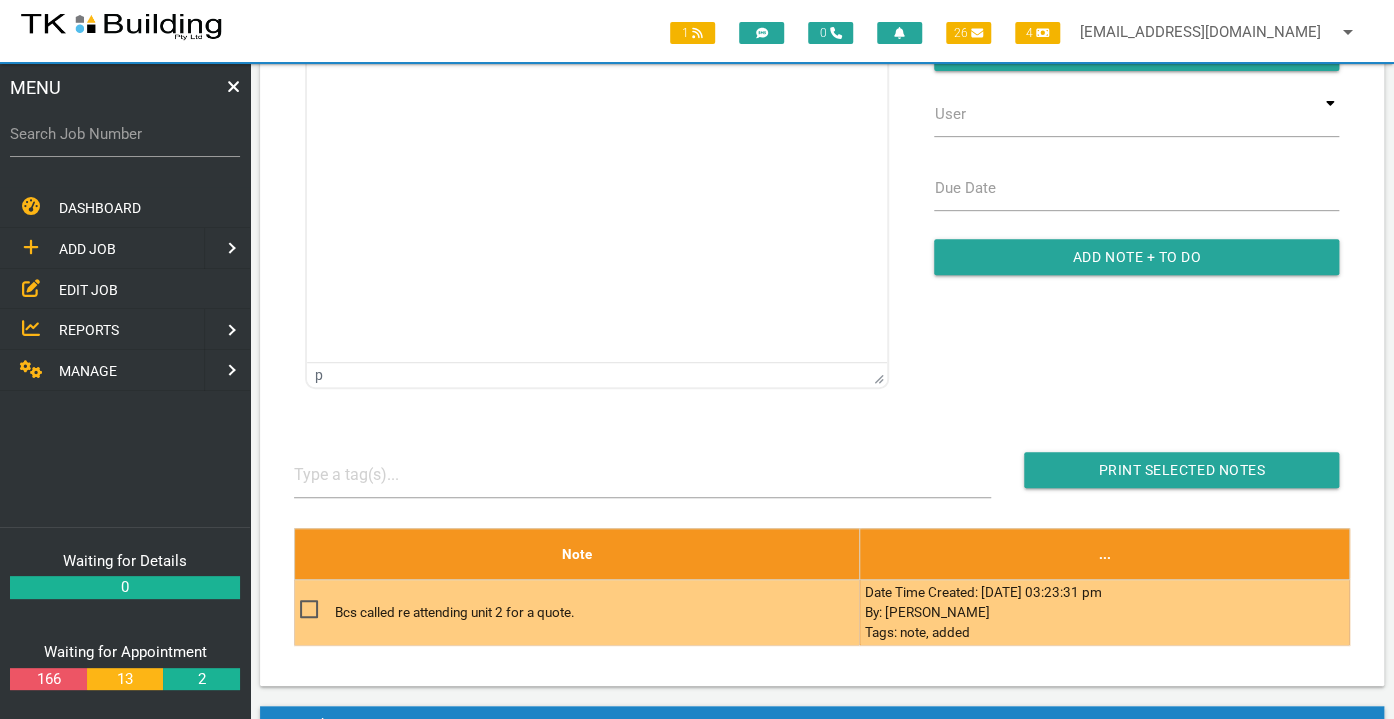click at bounding box center [317, 609] 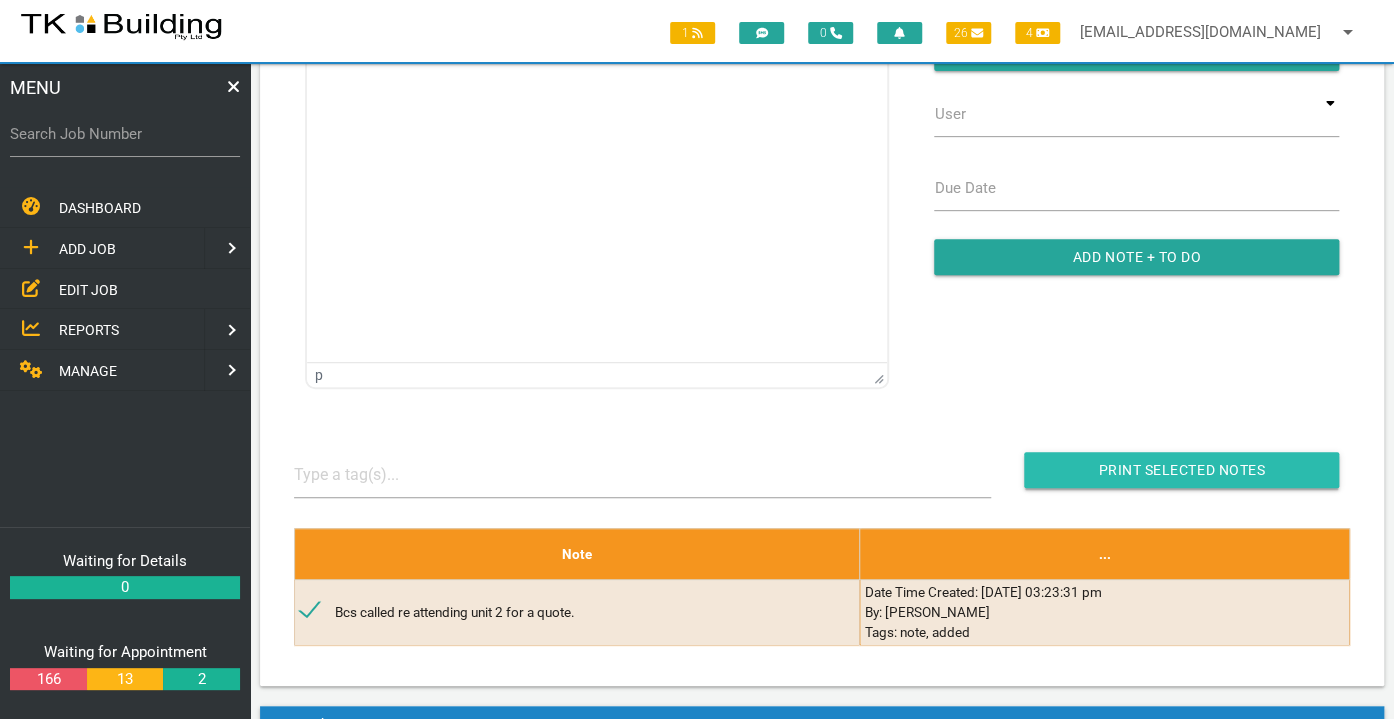 click on "Print Selected Notes" at bounding box center [1181, 470] 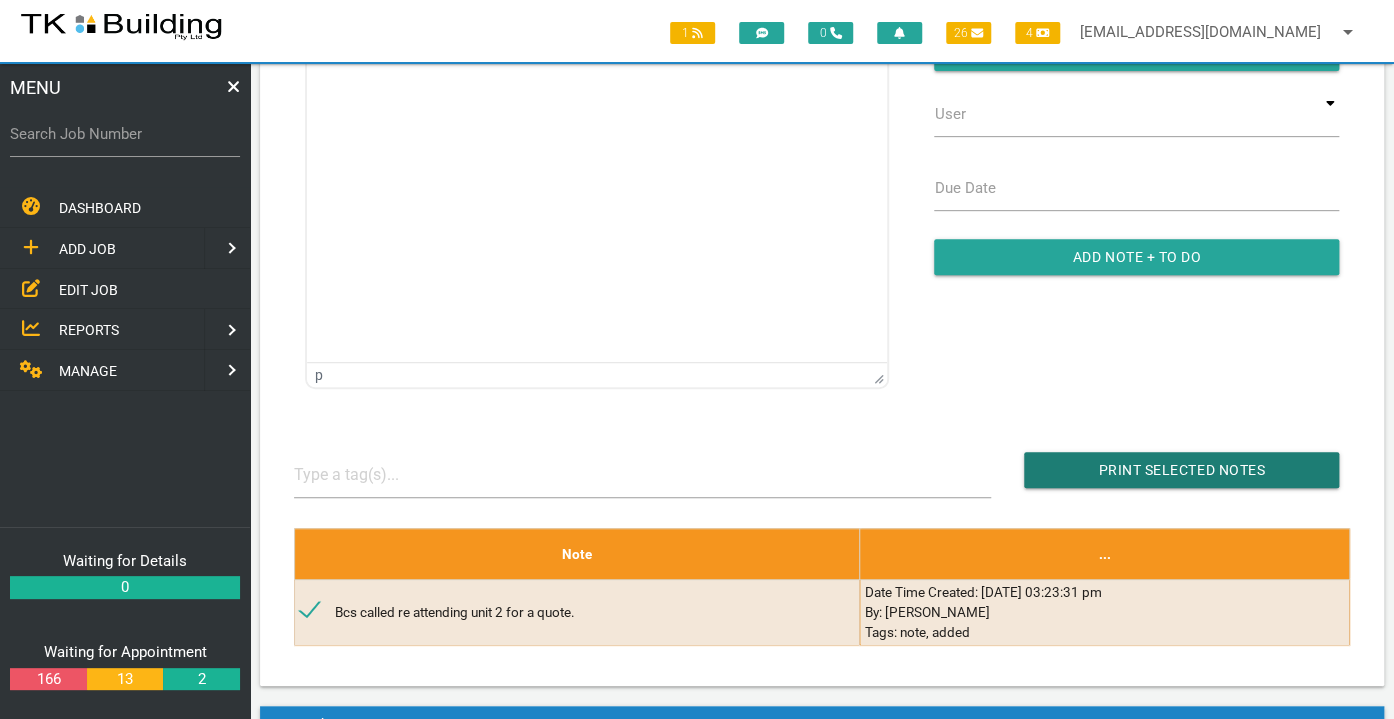 scroll, scrollTop: 0, scrollLeft: 0, axis: both 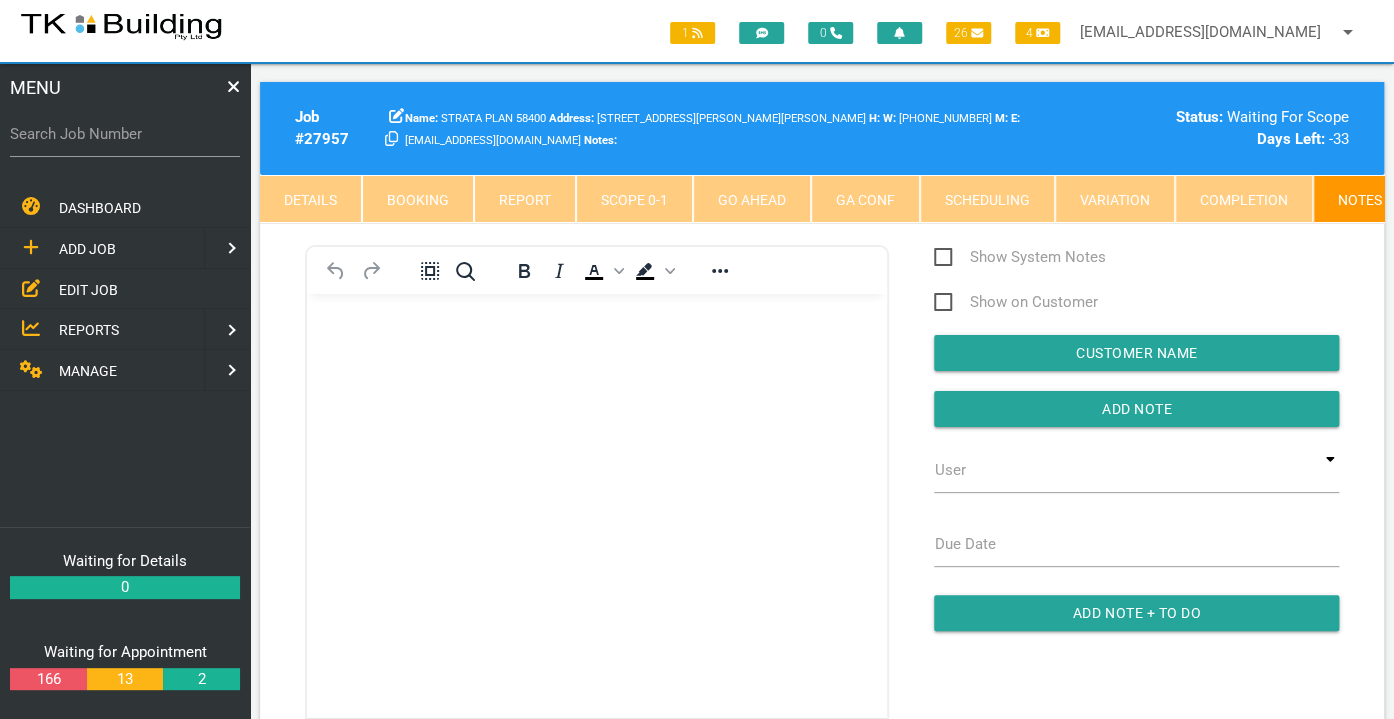 click on "EDIT JOB" at bounding box center [88, 289] 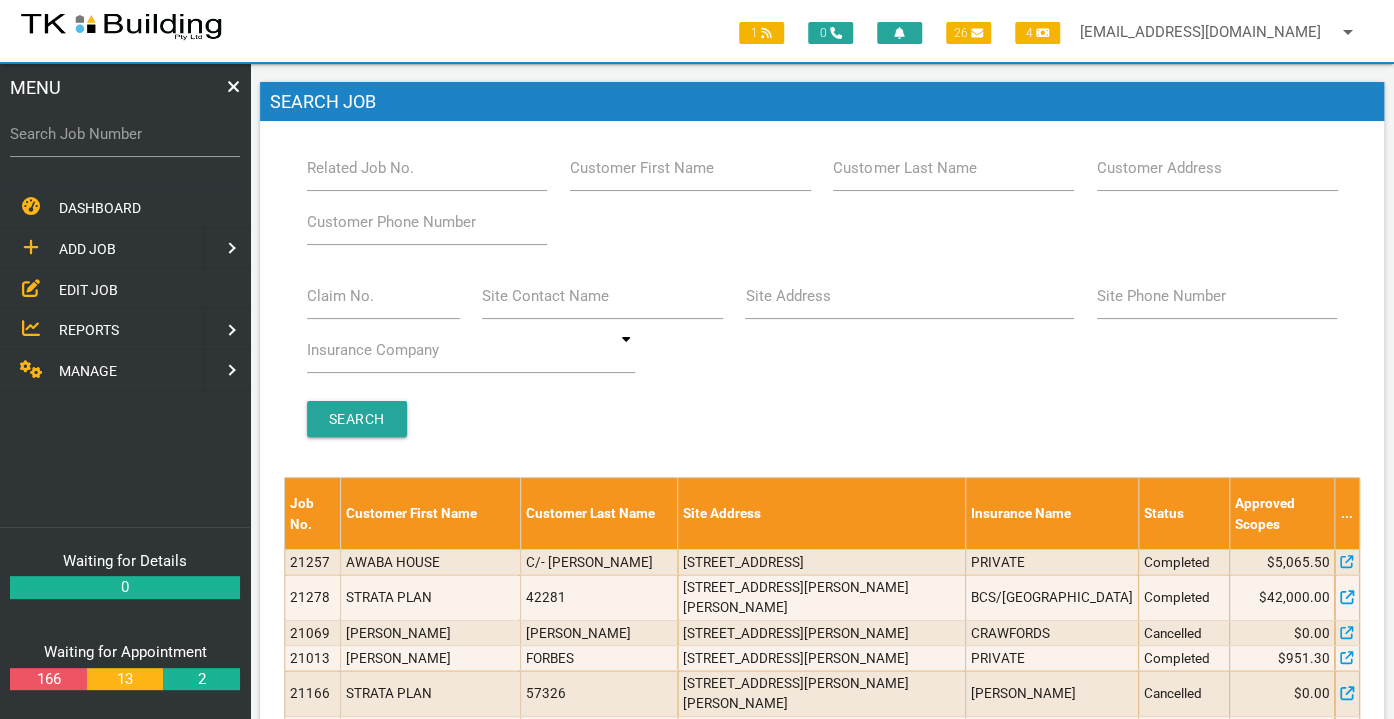 click on "Site Address" at bounding box center [787, 296] 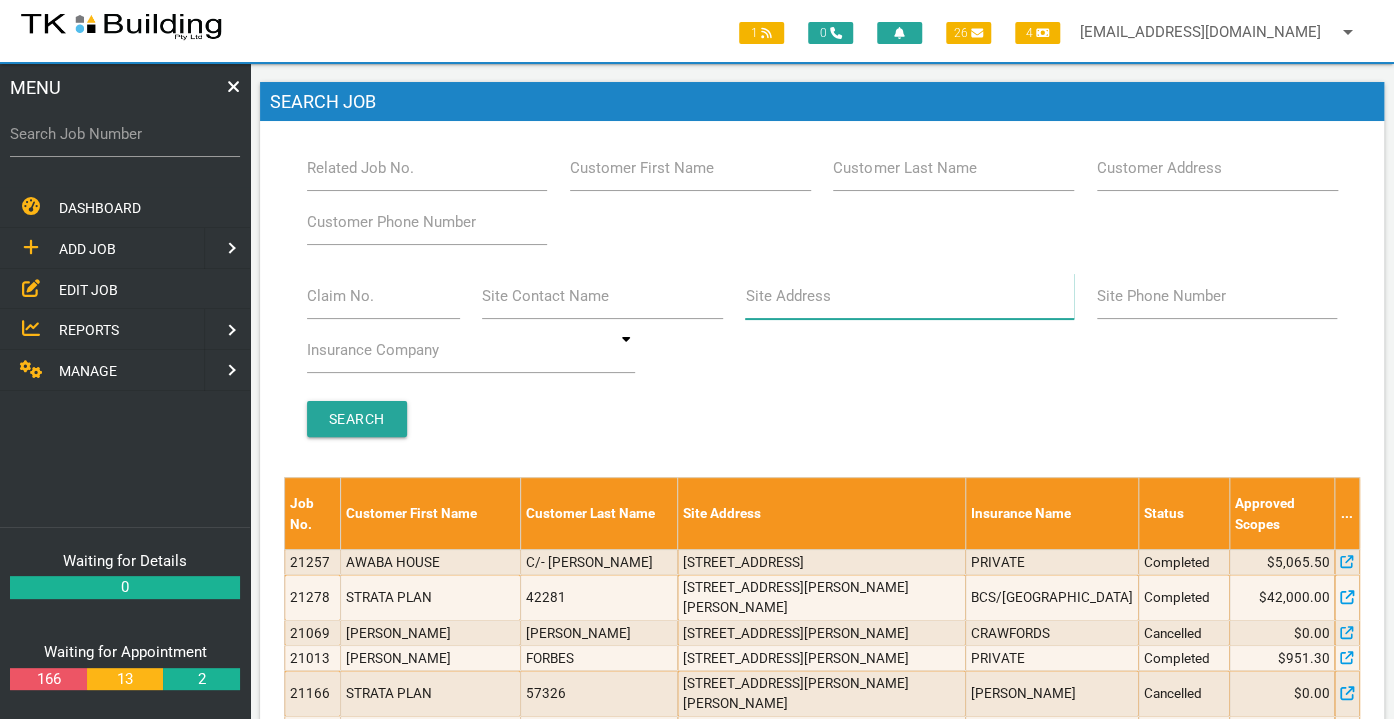click on "Site Address" at bounding box center [909, 296] 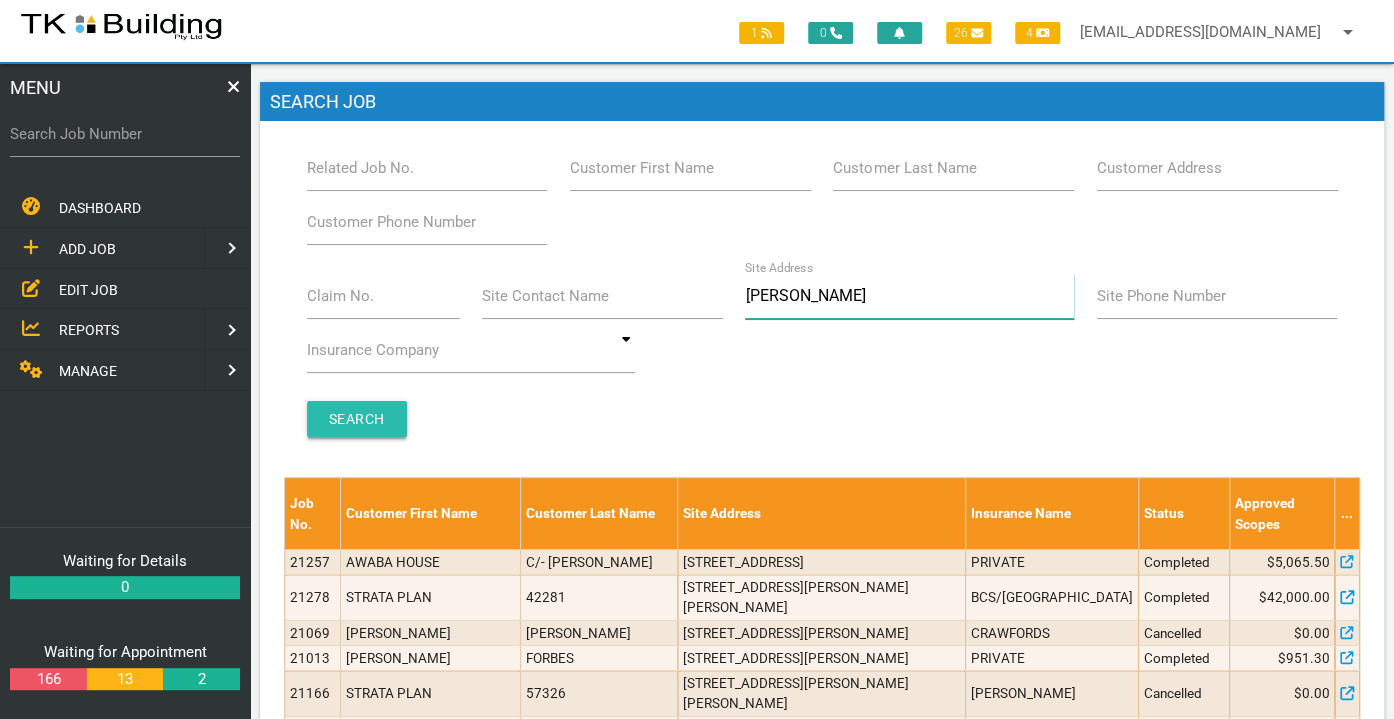 type on "[PERSON_NAME]" 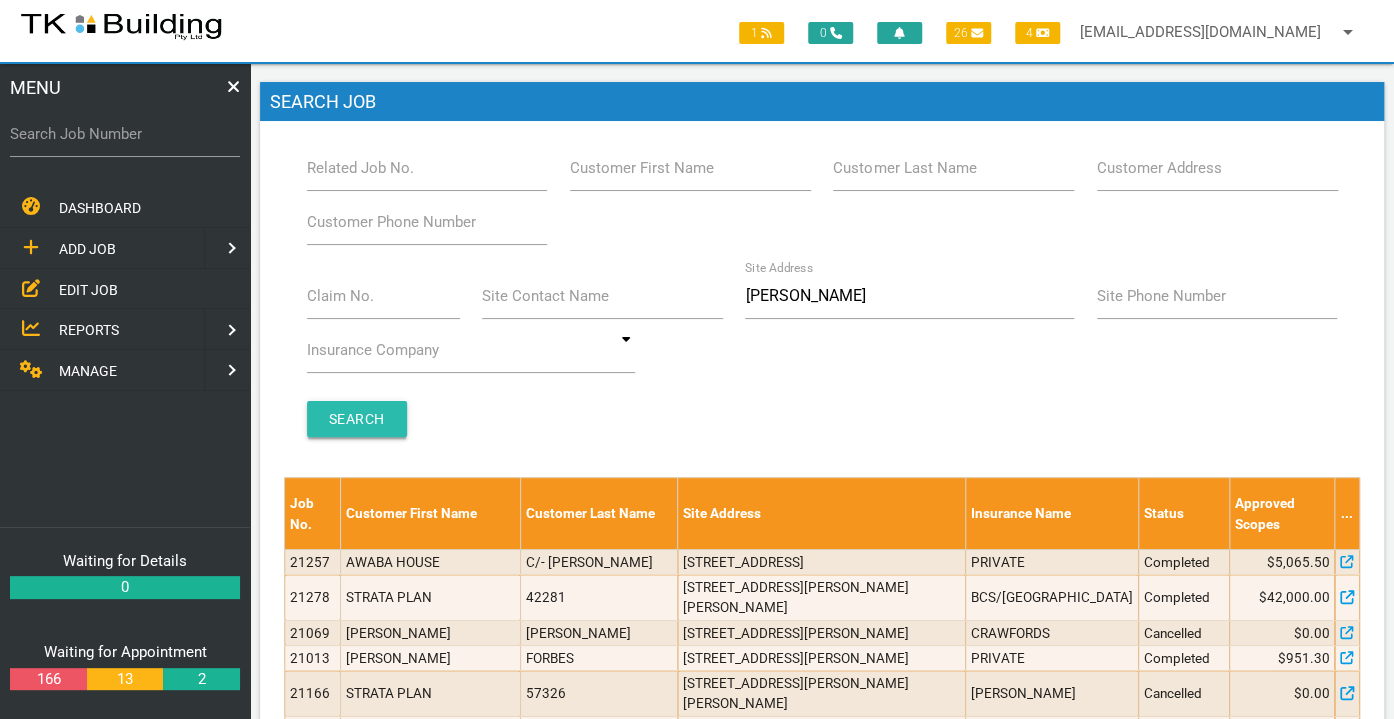 click on "Search" at bounding box center (357, 419) 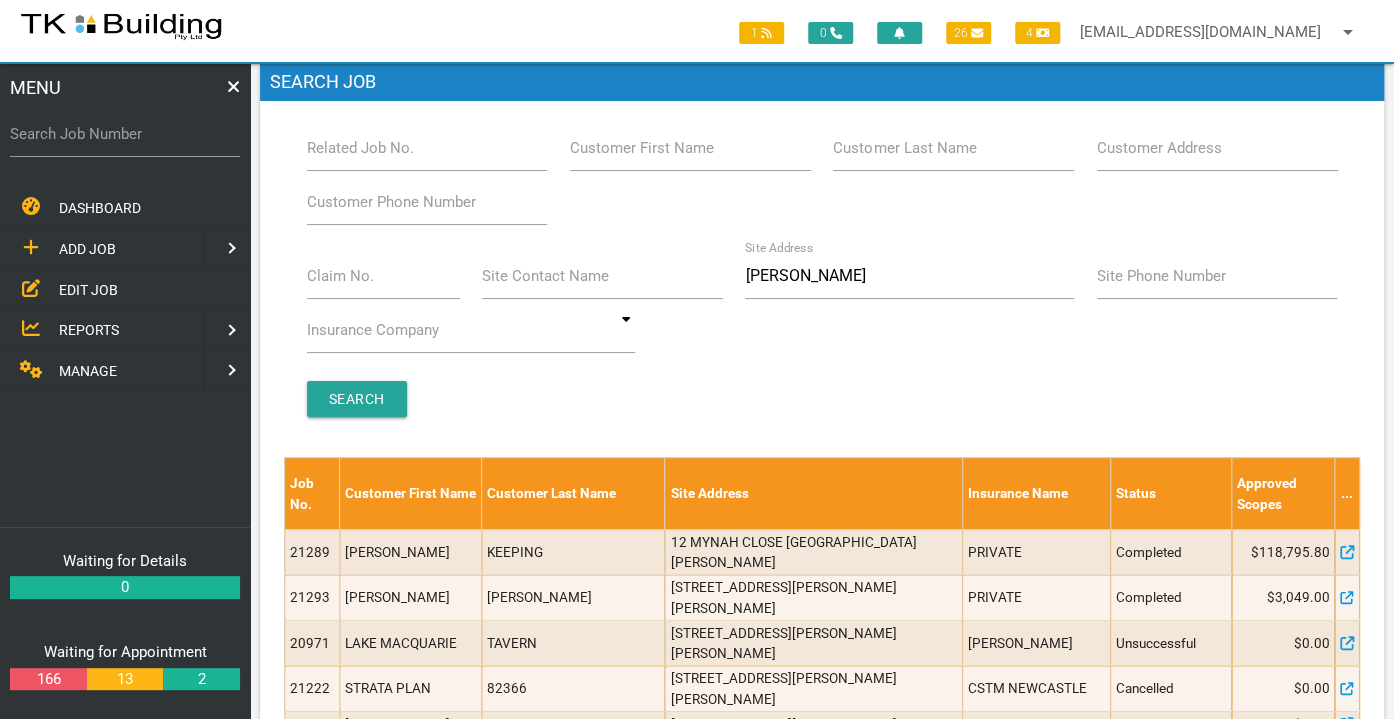 scroll, scrollTop: 0, scrollLeft: 0, axis: both 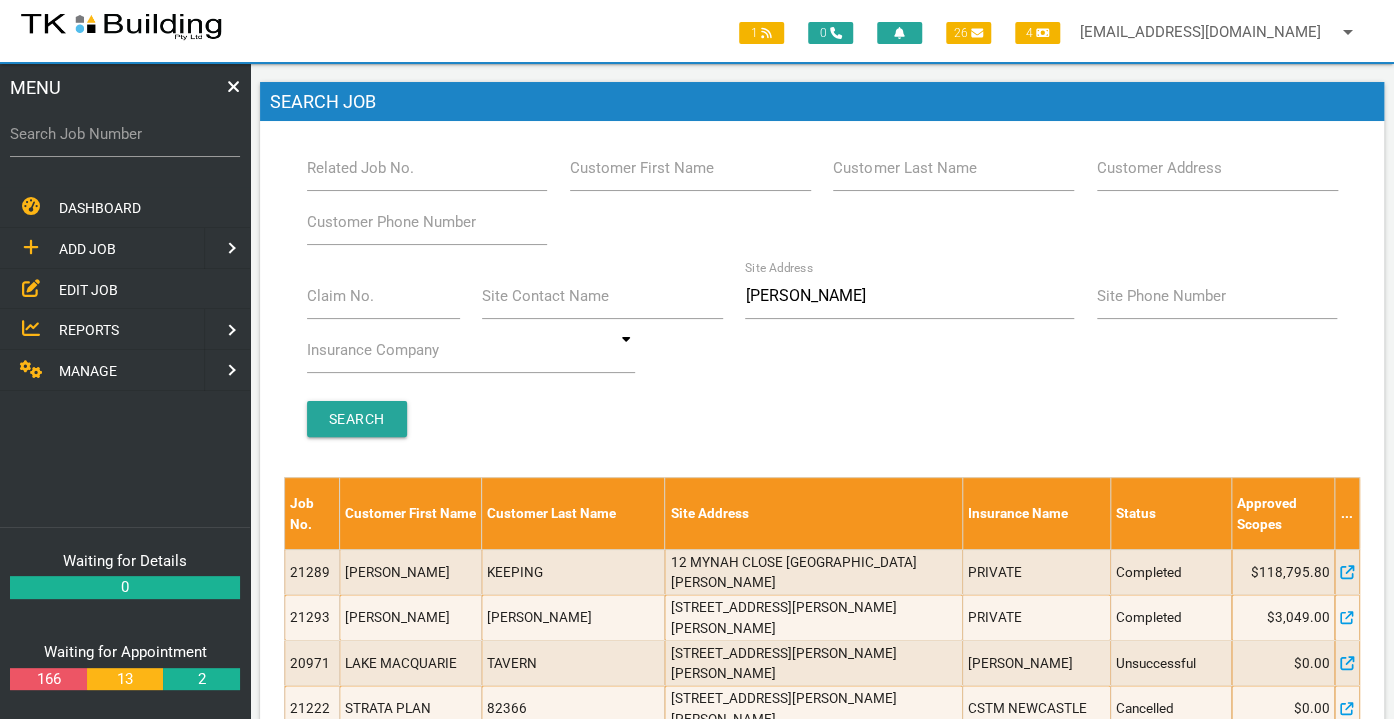 click on "Site Address [PERSON_NAME]" at bounding box center [909, 300] 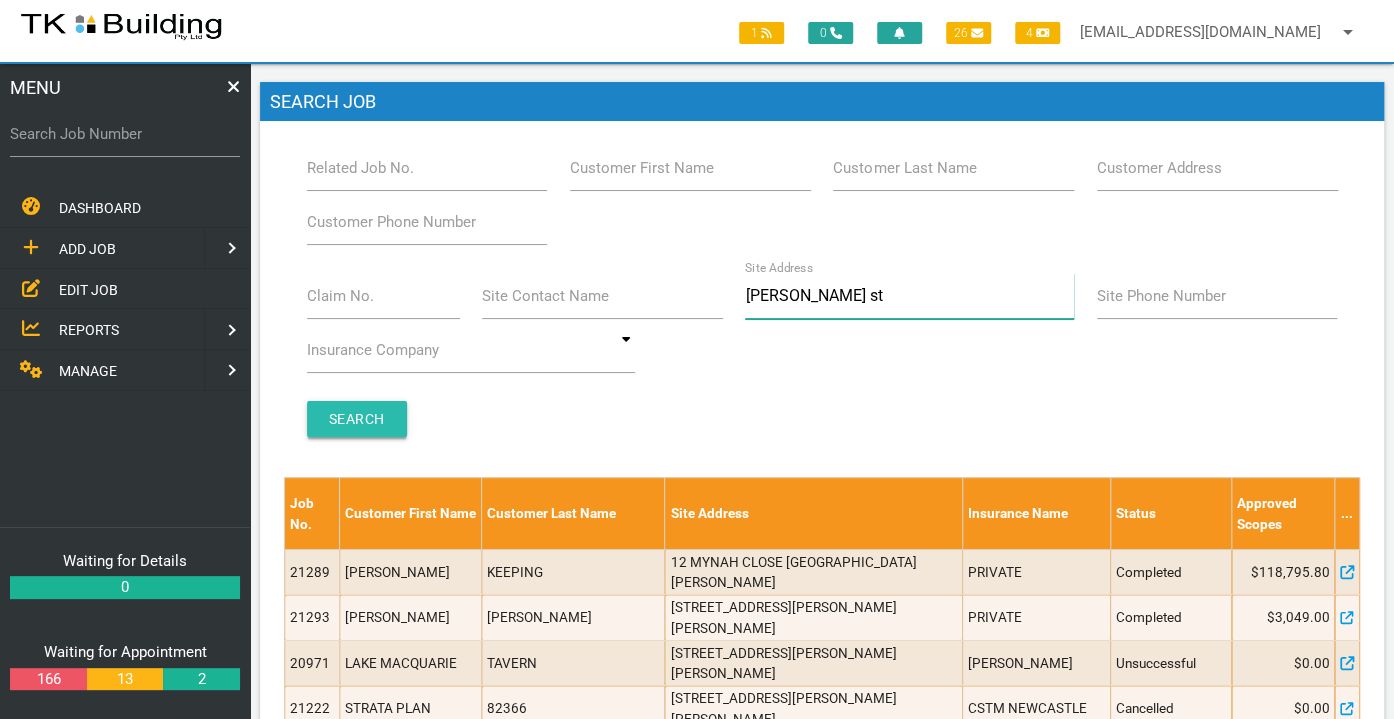 type on "[PERSON_NAME] st" 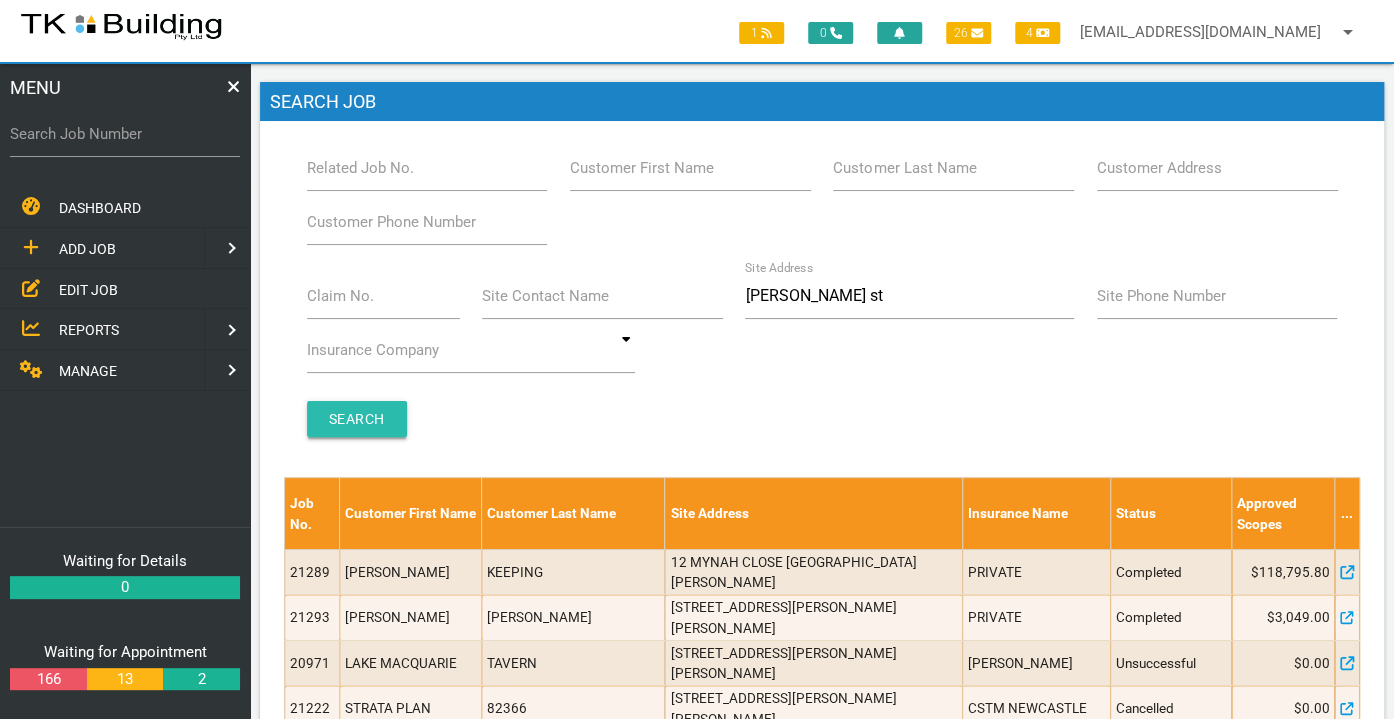 click on "Search" at bounding box center (357, 419) 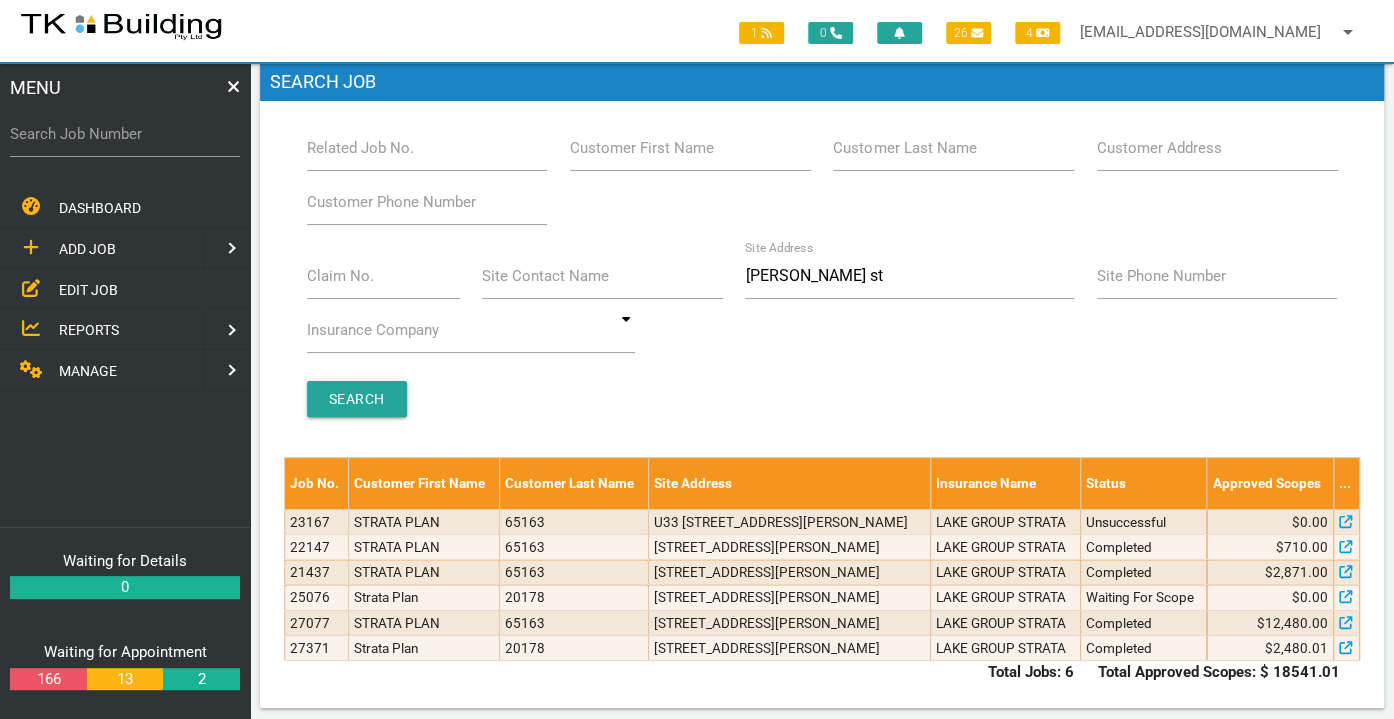 scroll, scrollTop: 20, scrollLeft: 0, axis: vertical 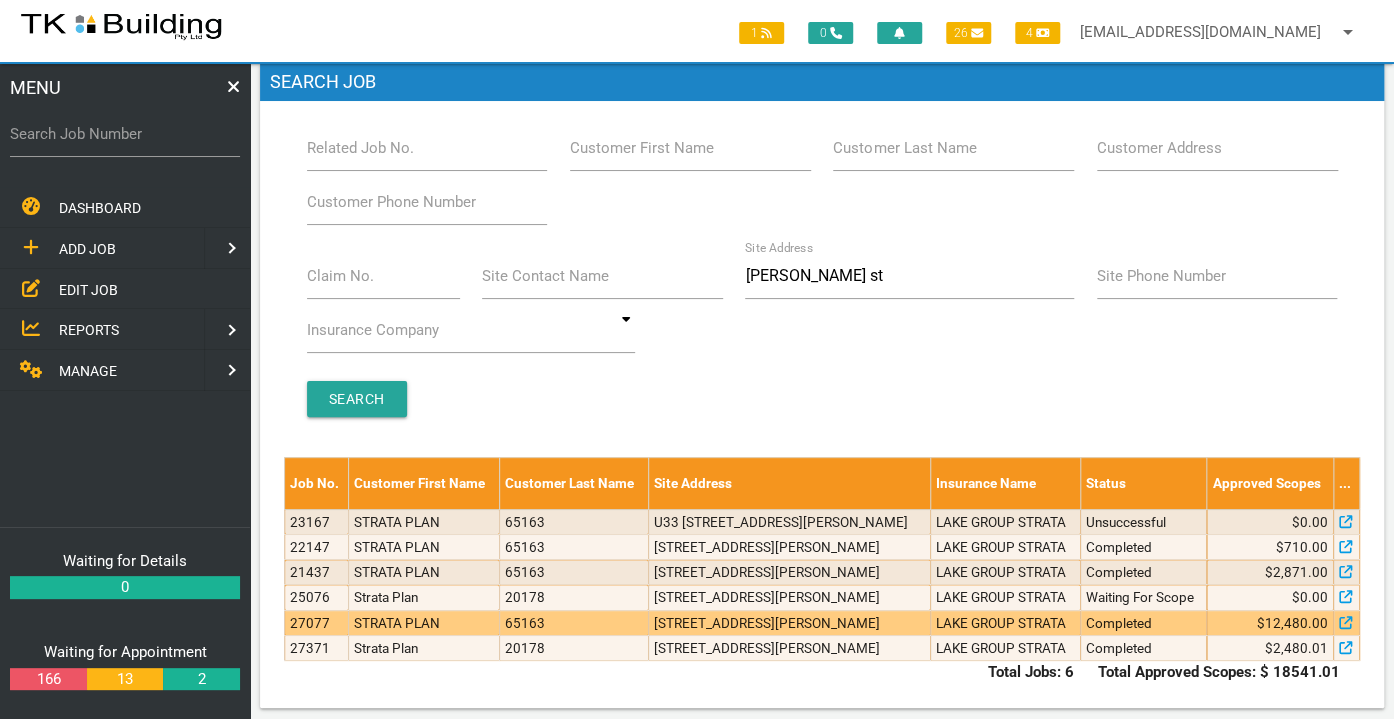 click on "[STREET_ADDRESS][PERSON_NAME]" at bounding box center [789, 622] 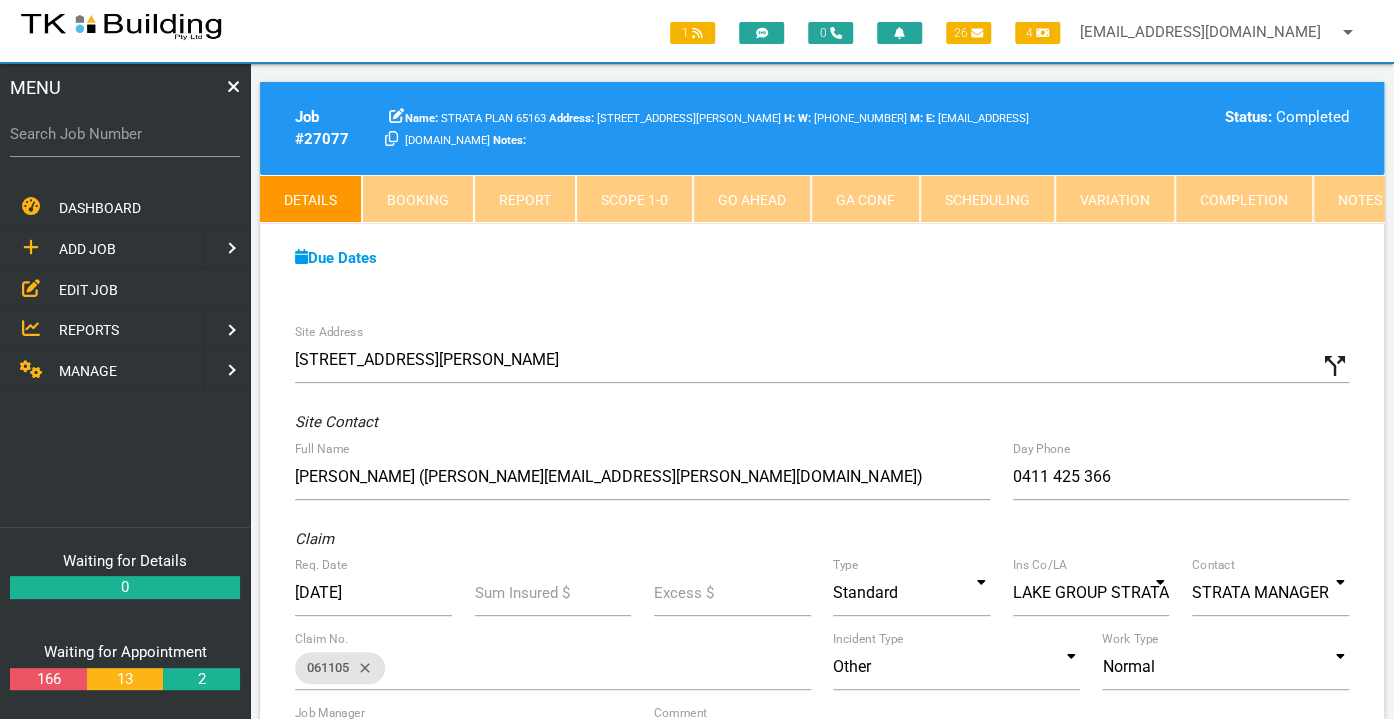 scroll, scrollTop: 0, scrollLeft: 0, axis: both 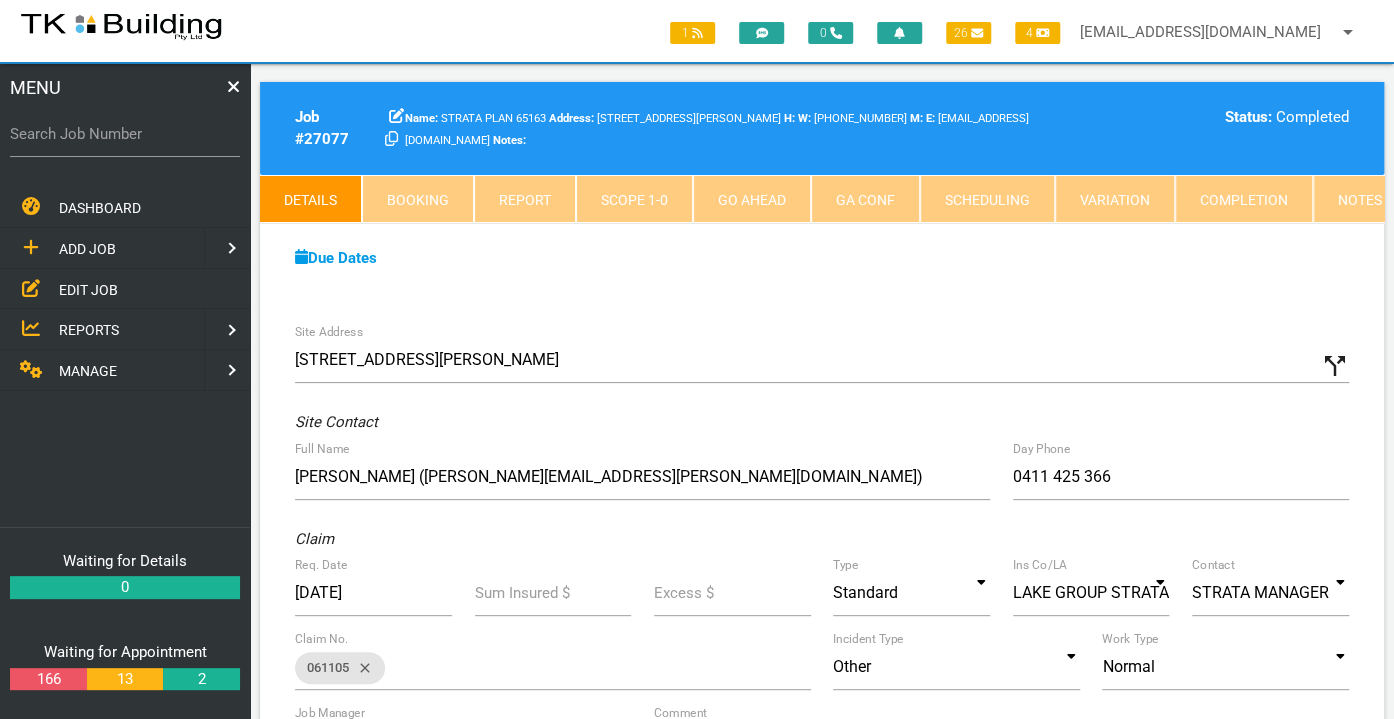 click on "Notes" at bounding box center (1360, 199) 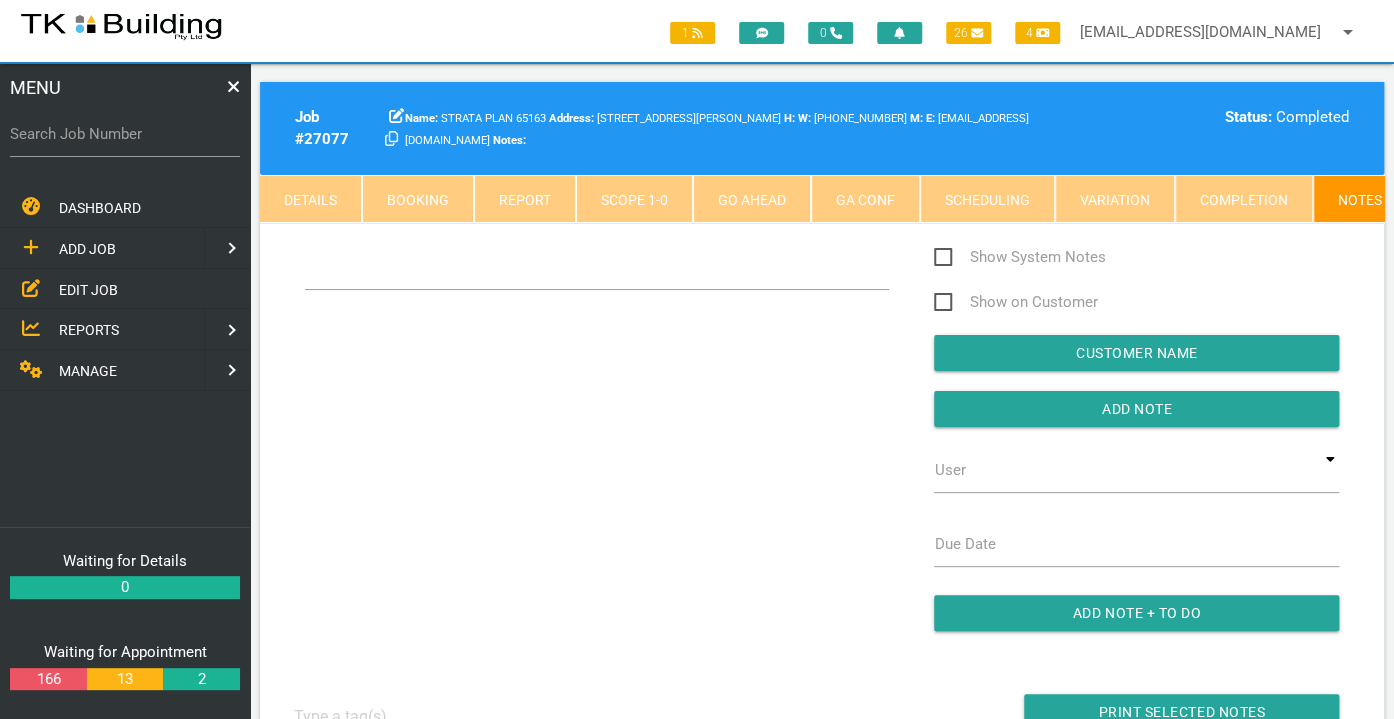 click on "Show System Notes Show on Customer Customer Name Add Note User   TKB JobTracking [PERSON_NAME] [PERSON_NAME] [PERSON_NAME] TKB JobTracking [PERSON_NAME] [PERSON_NAME] [PERSON_NAME] Due Date Add Note + To Do" at bounding box center [822, 448] 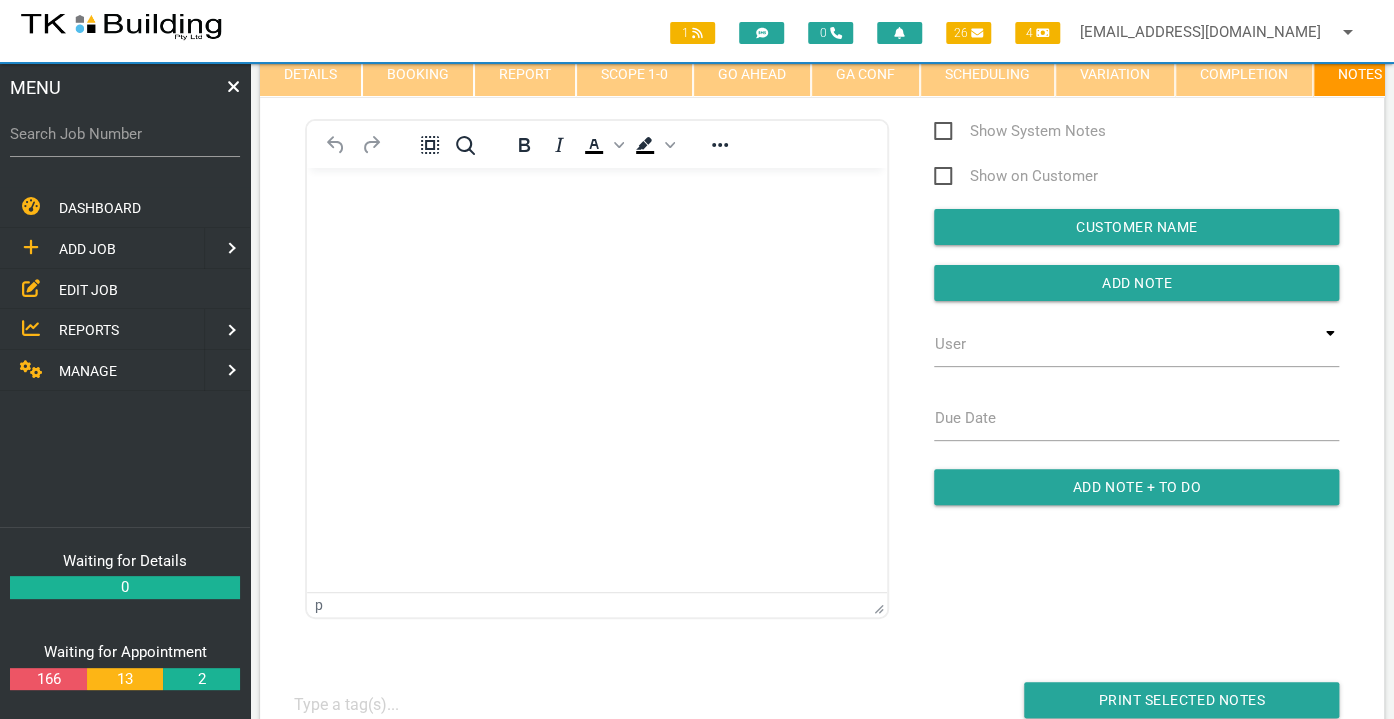 scroll, scrollTop: 0, scrollLeft: 0, axis: both 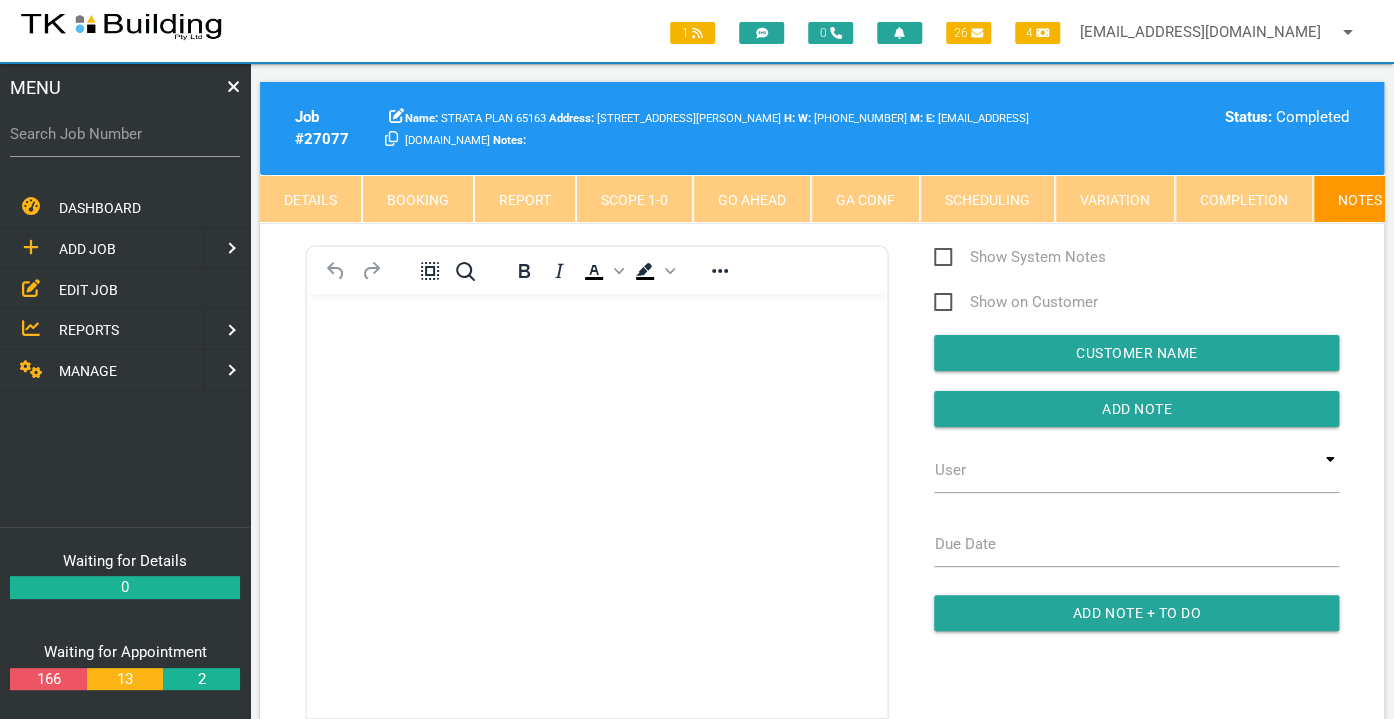click at bounding box center (597, 352) 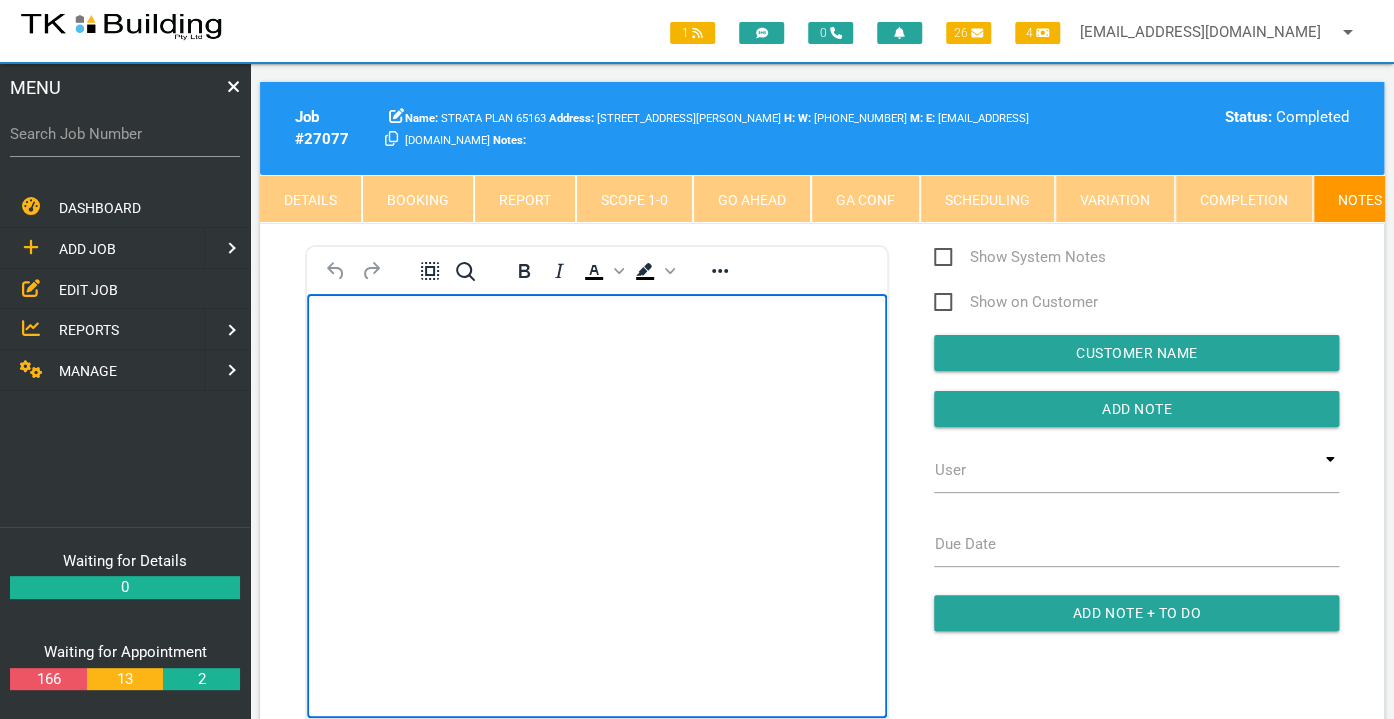 type 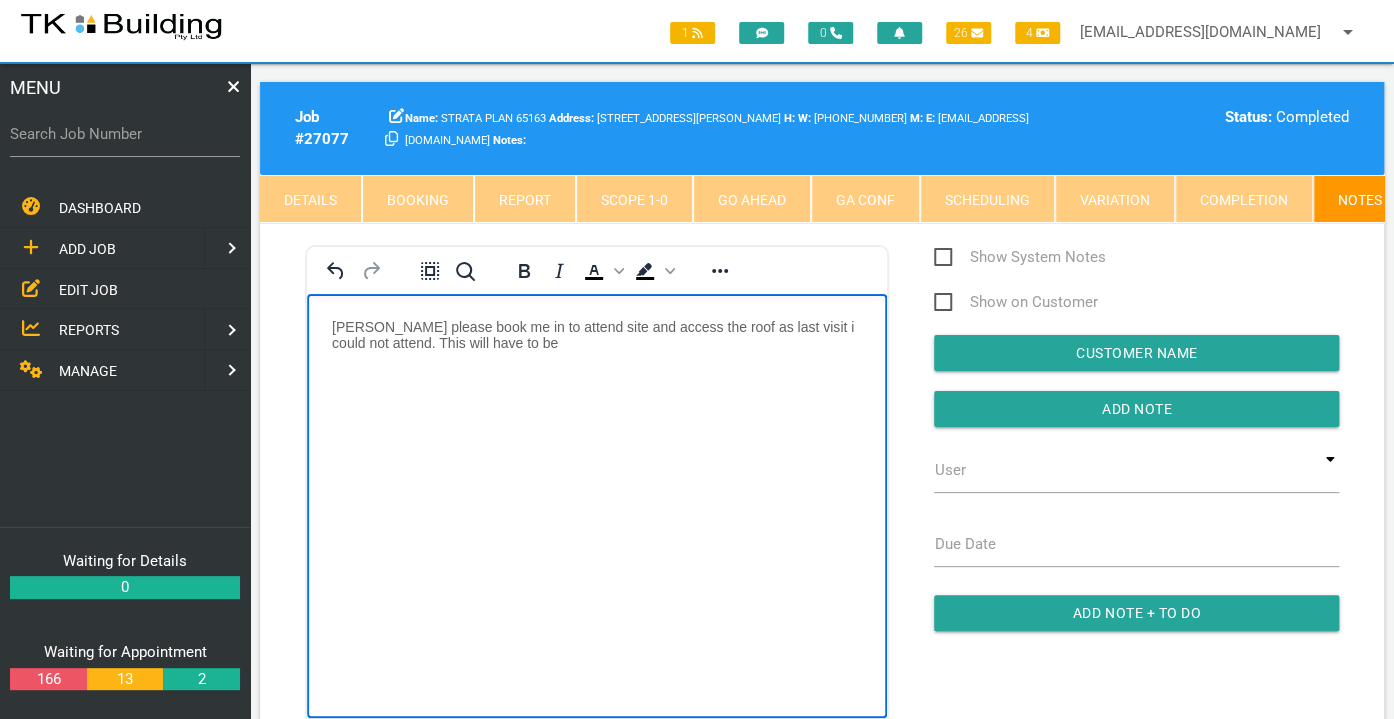 click on "[PERSON_NAME] please book me in to attend site and access the roof as last visit i could not attend. This will have to be" at bounding box center [597, 335] 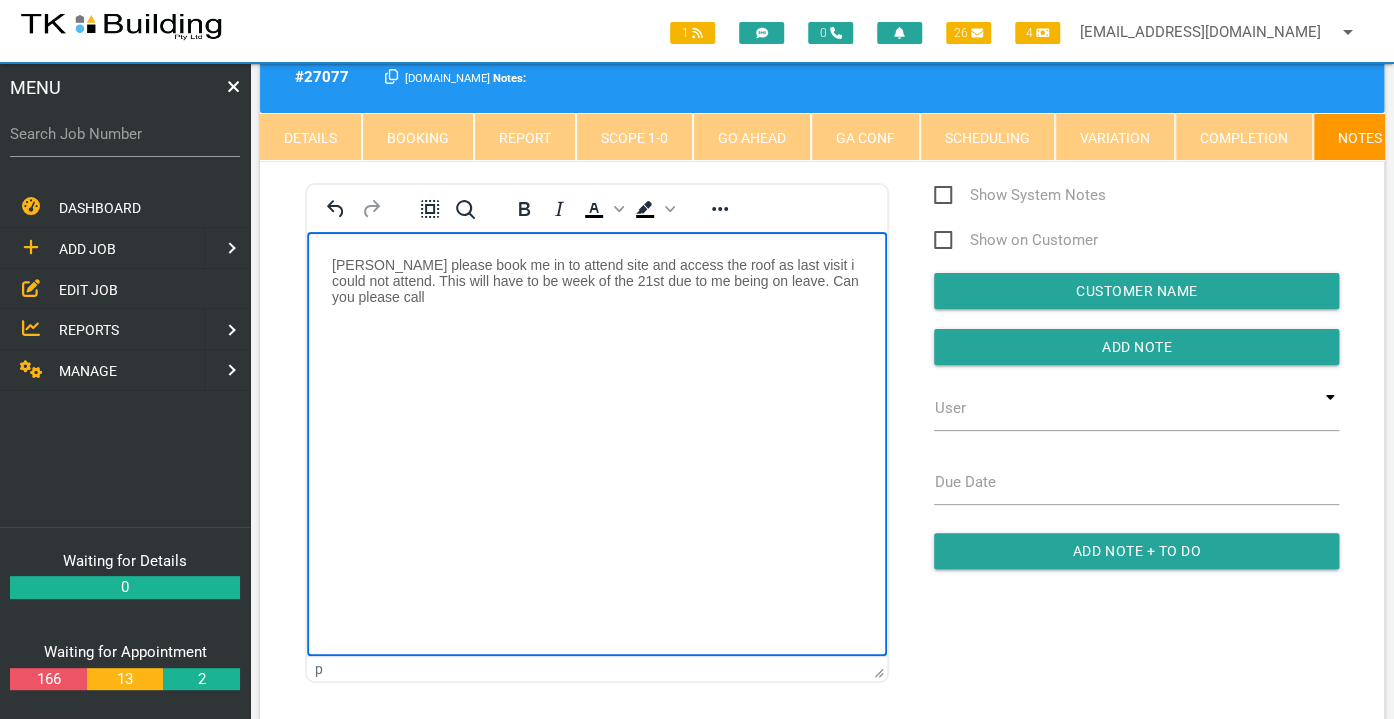 scroll, scrollTop: 0, scrollLeft: 0, axis: both 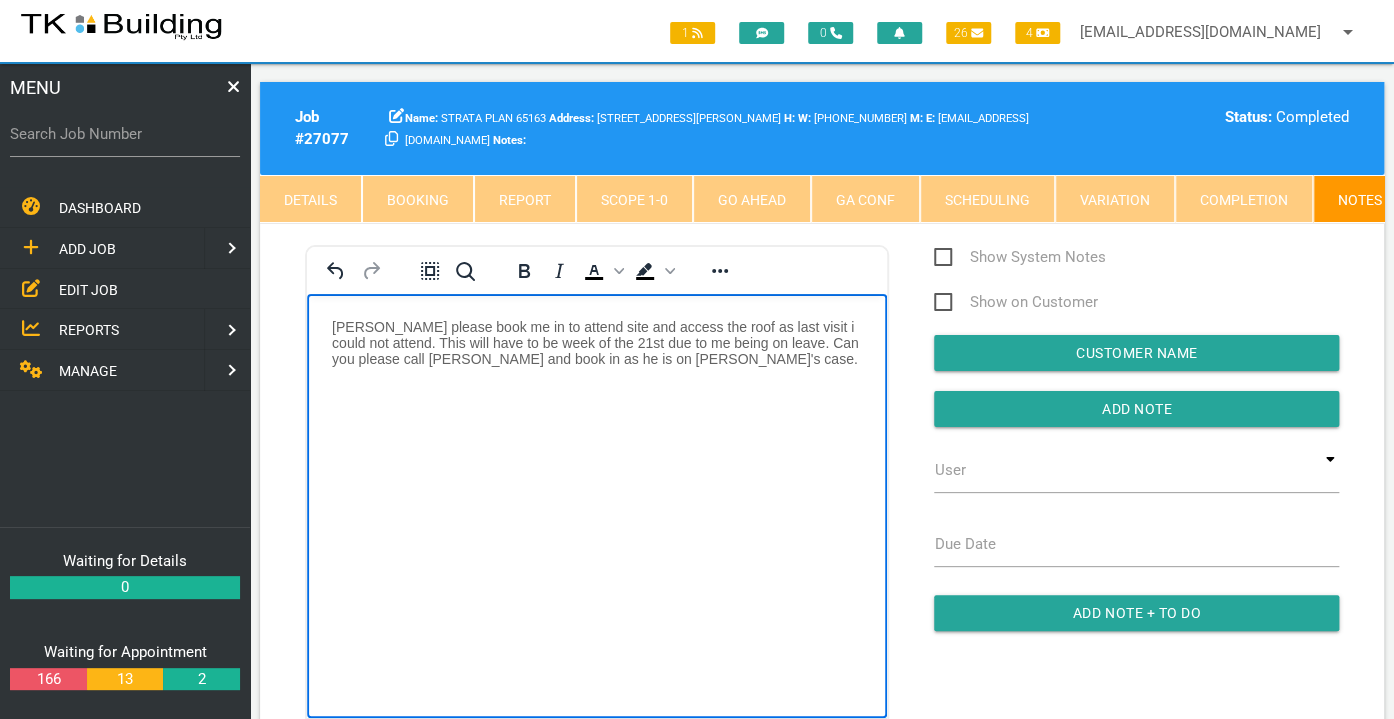 click on "[PERSON_NAME] please book me in to attend site and access the roof as last visit i could not attend. This will have to be week of the 21st due to me being on leave. Can you please call [PERSON_NAME] and book in as he is on [PERSON_NAME]'s case." at bounding box center [597, 355] 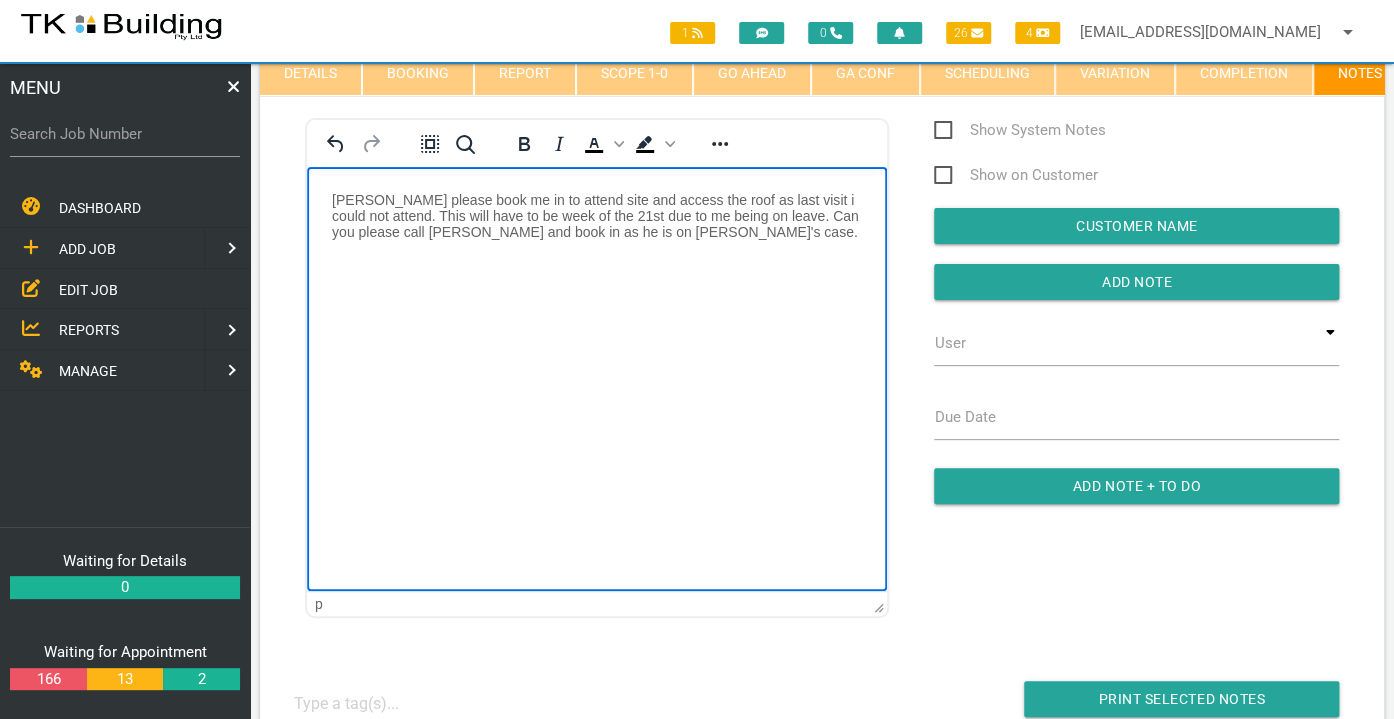 scroll, scrollTop: 0, scrollLeft: 0, axis: both 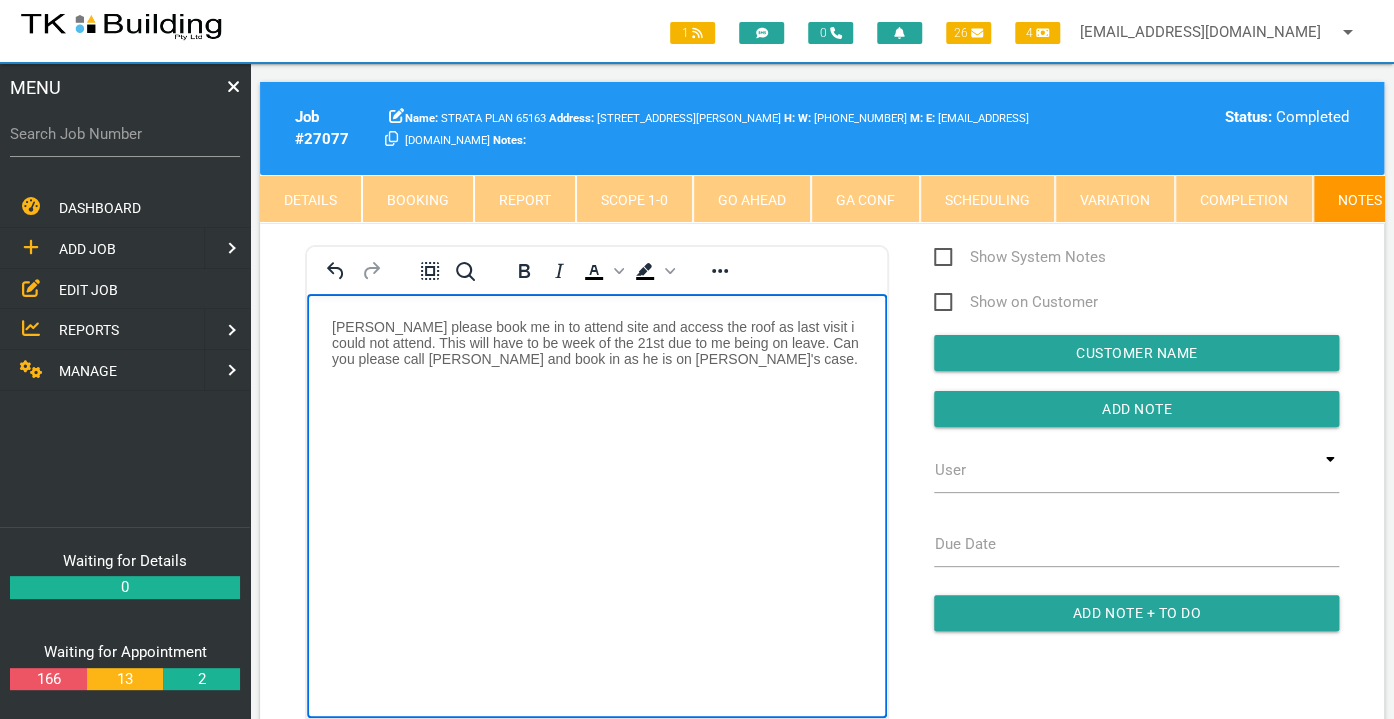 click on "[PERSON_NAME] please book me in to attend site and access the roof as last visit i could not attend. This will have to be week of the 21st due to me being on leave. Can you please call [PERSON_NAME] and book in as he is on [PERSON_NAME]'s case." at bounding box center [597, 343] 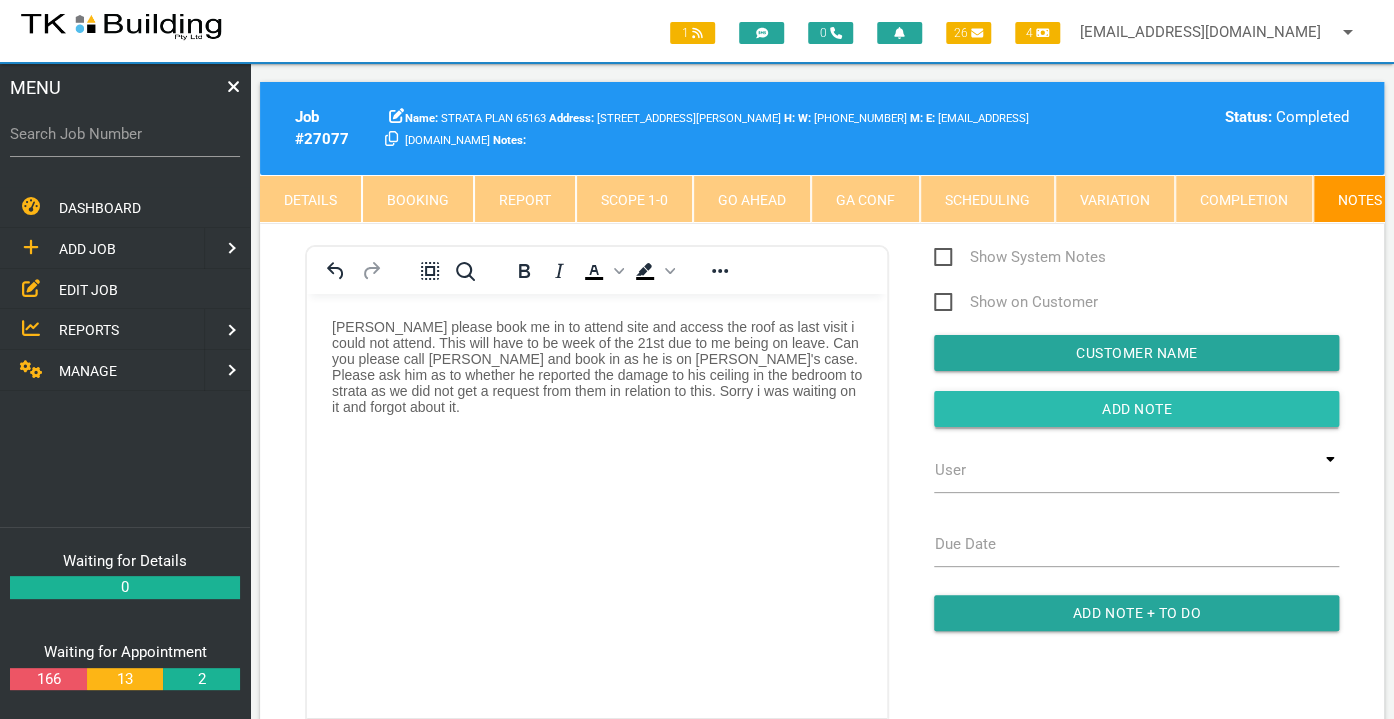 click at bounding box center (1136, 409) 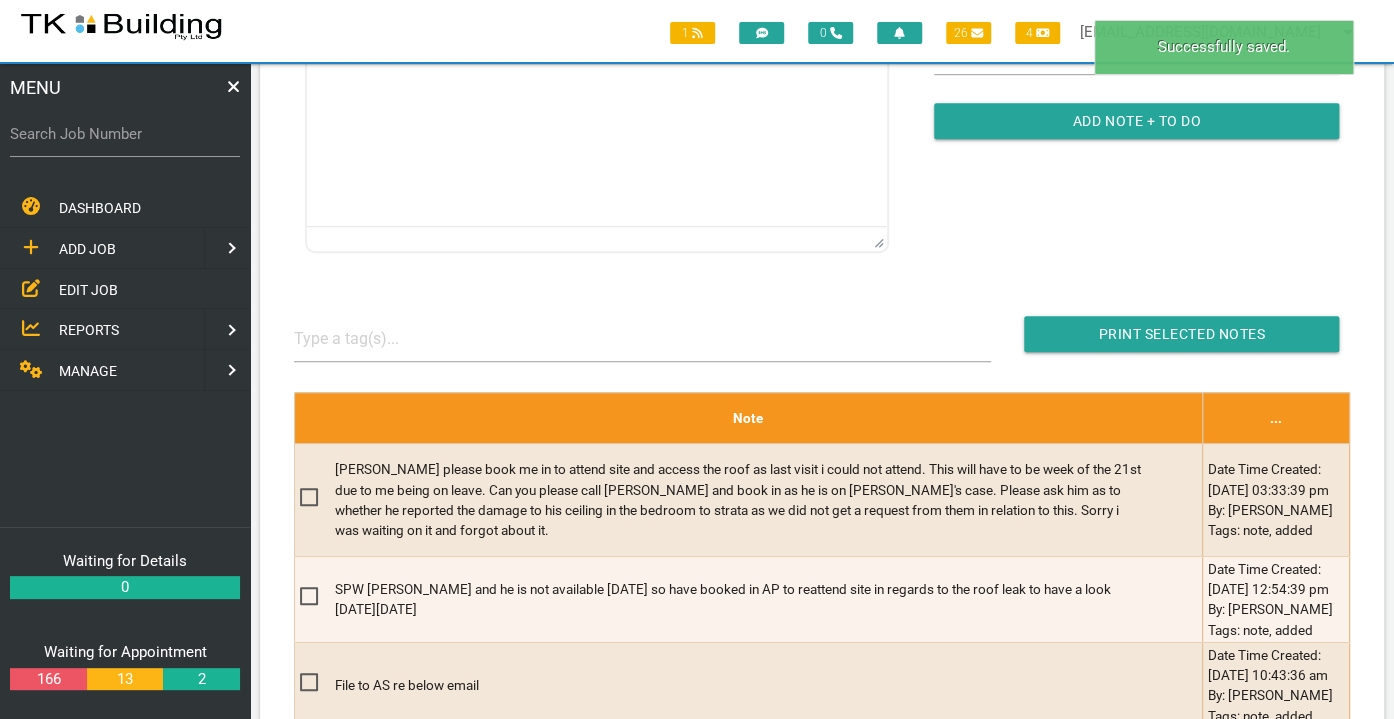 scroll, scrollTop: 495, scrollLeft: 0, axis: vertical 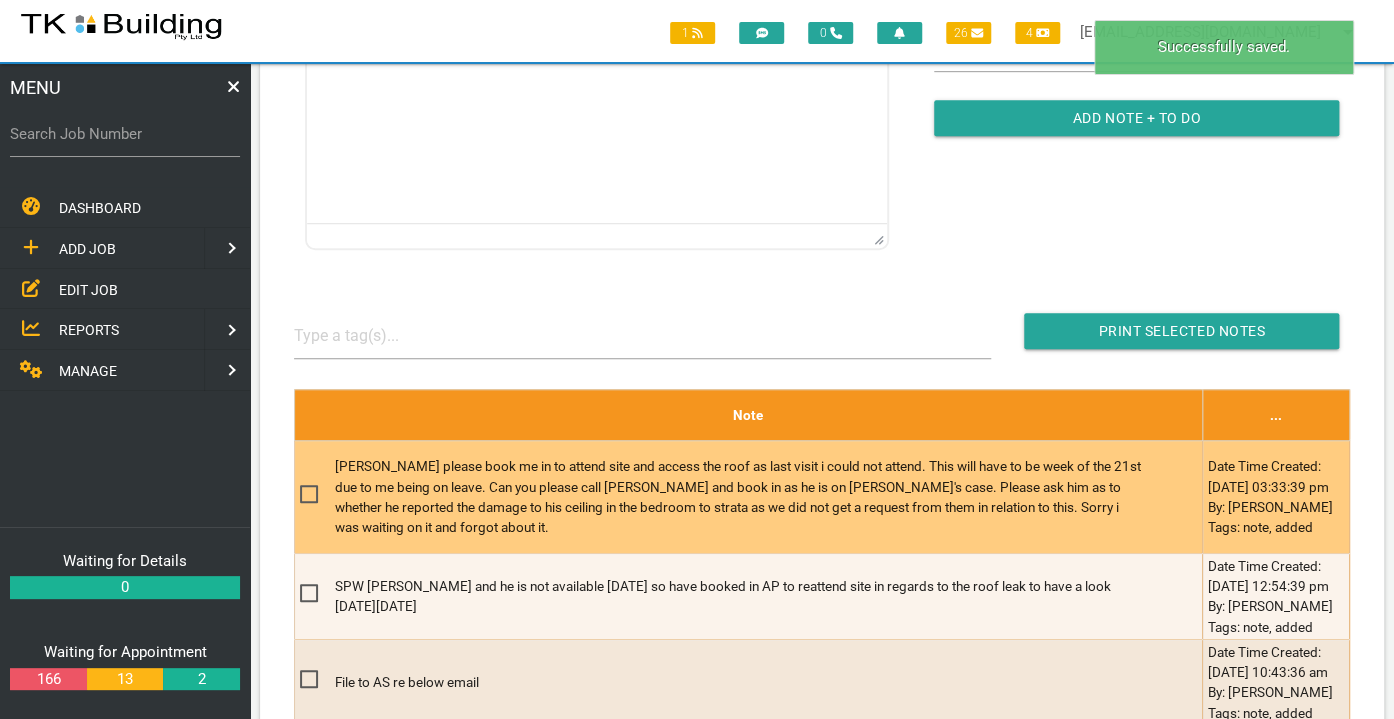 click at bounding box center [317, 494] 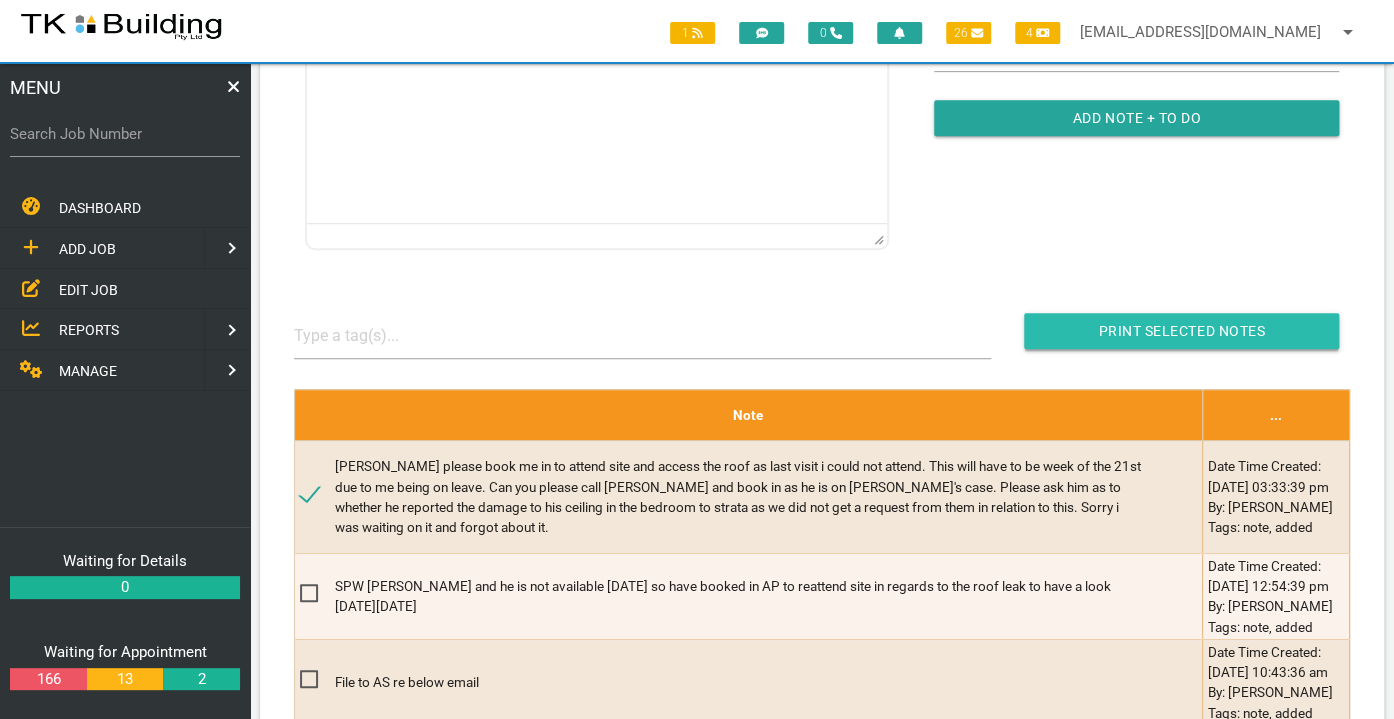 click at bounding box center (1181, 331) 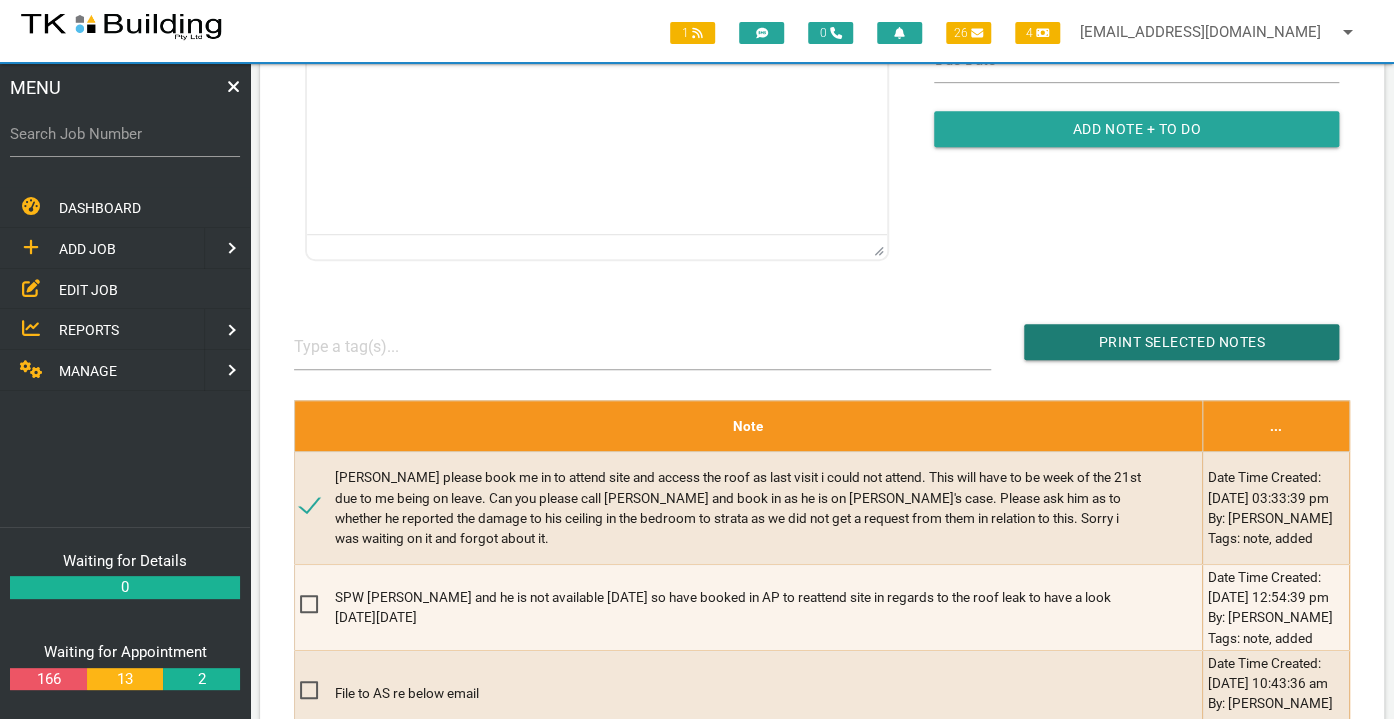 scroll, scrollTop: 407, scrollLeft: 0, axis: vertical 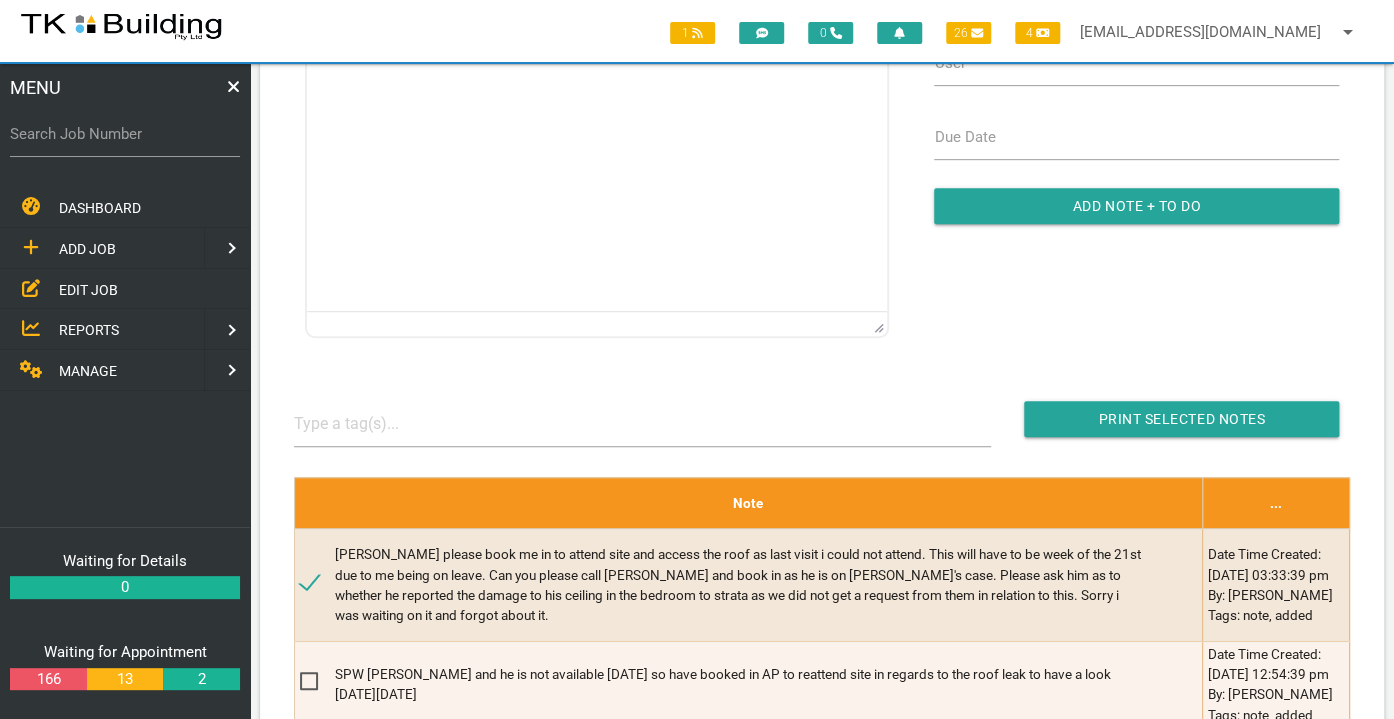 click on "EDIT JOB" at bounding box center (125, 289) 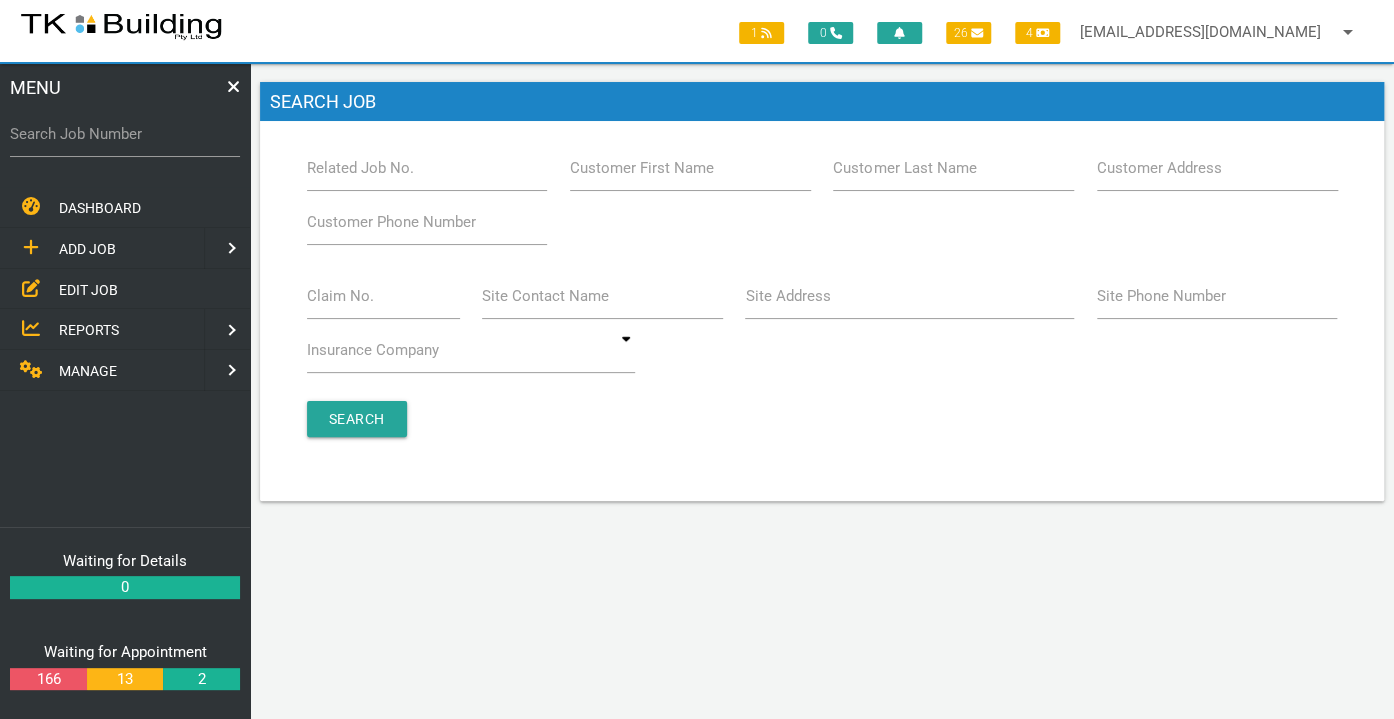 scroll, scrollTop: 0, scrollLeft: 0, axis: both 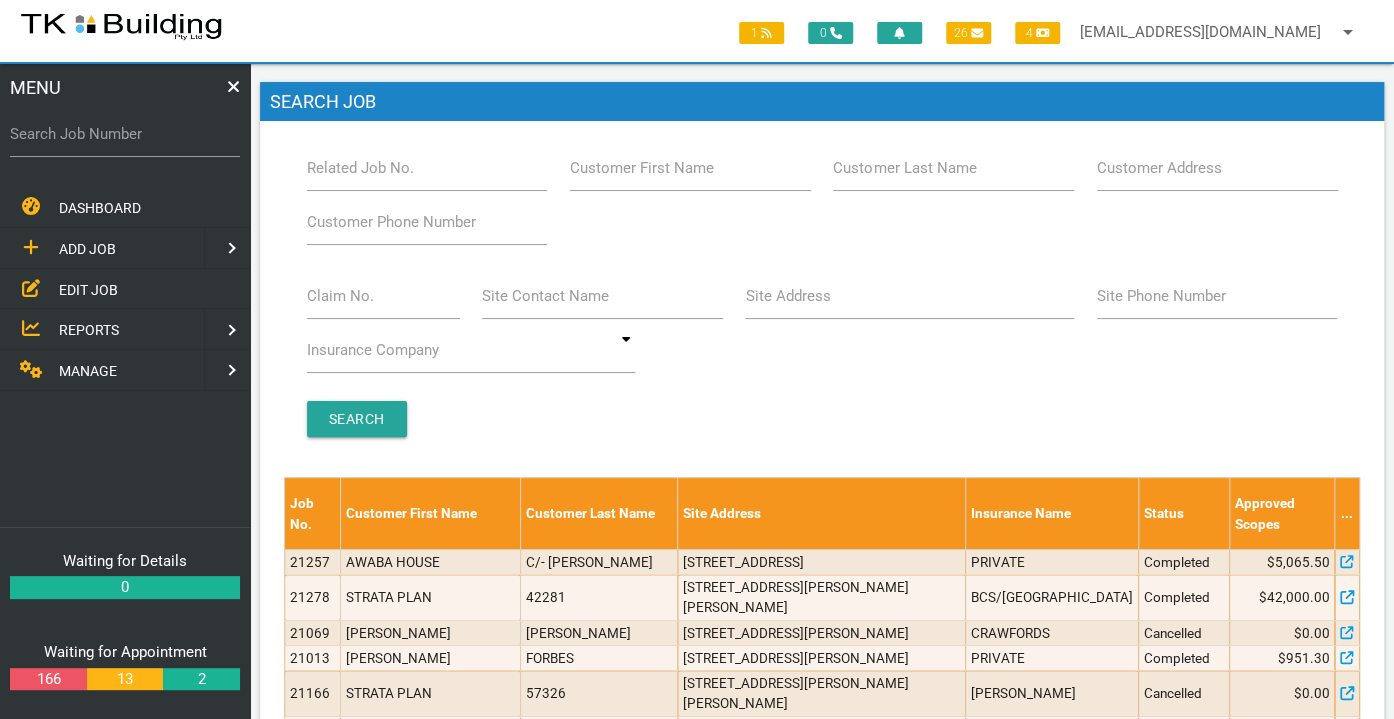 click on "Site Address" at bounding box center (787, 296) 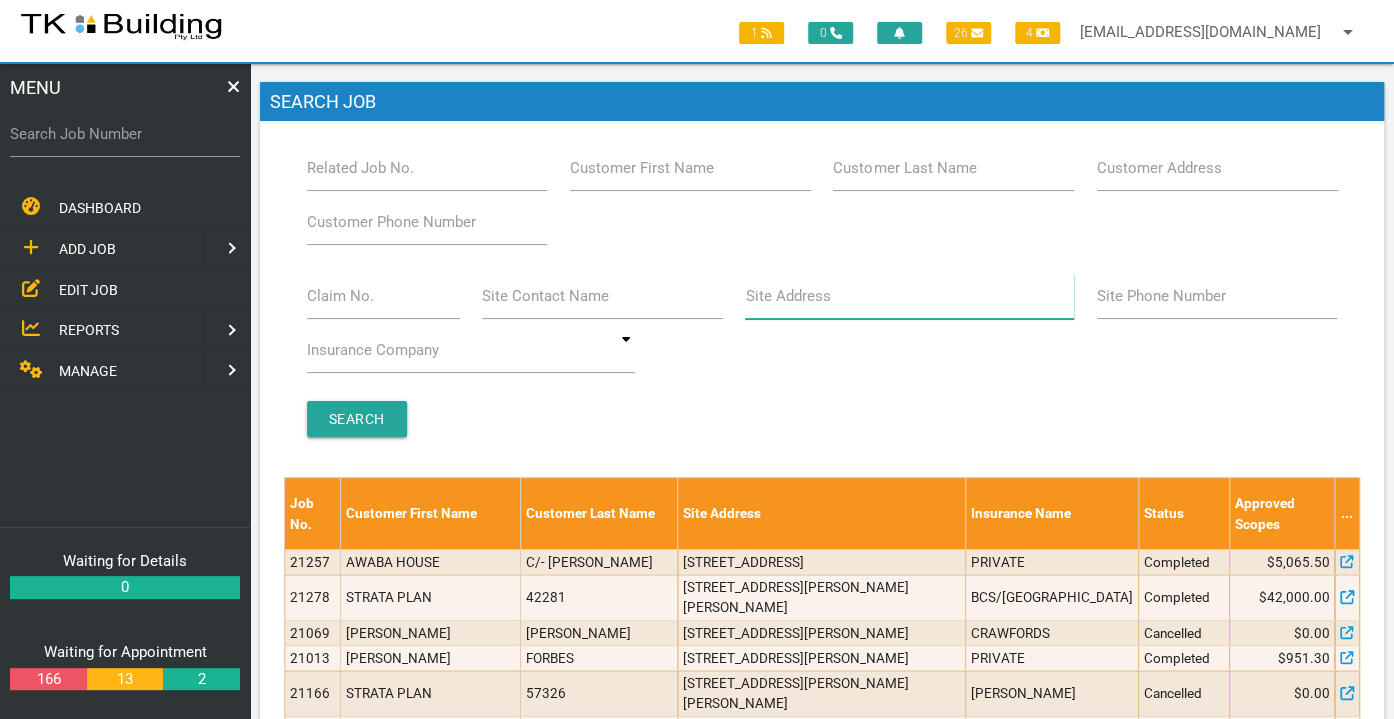click on "Site Address" at bounding box center (909, 296) 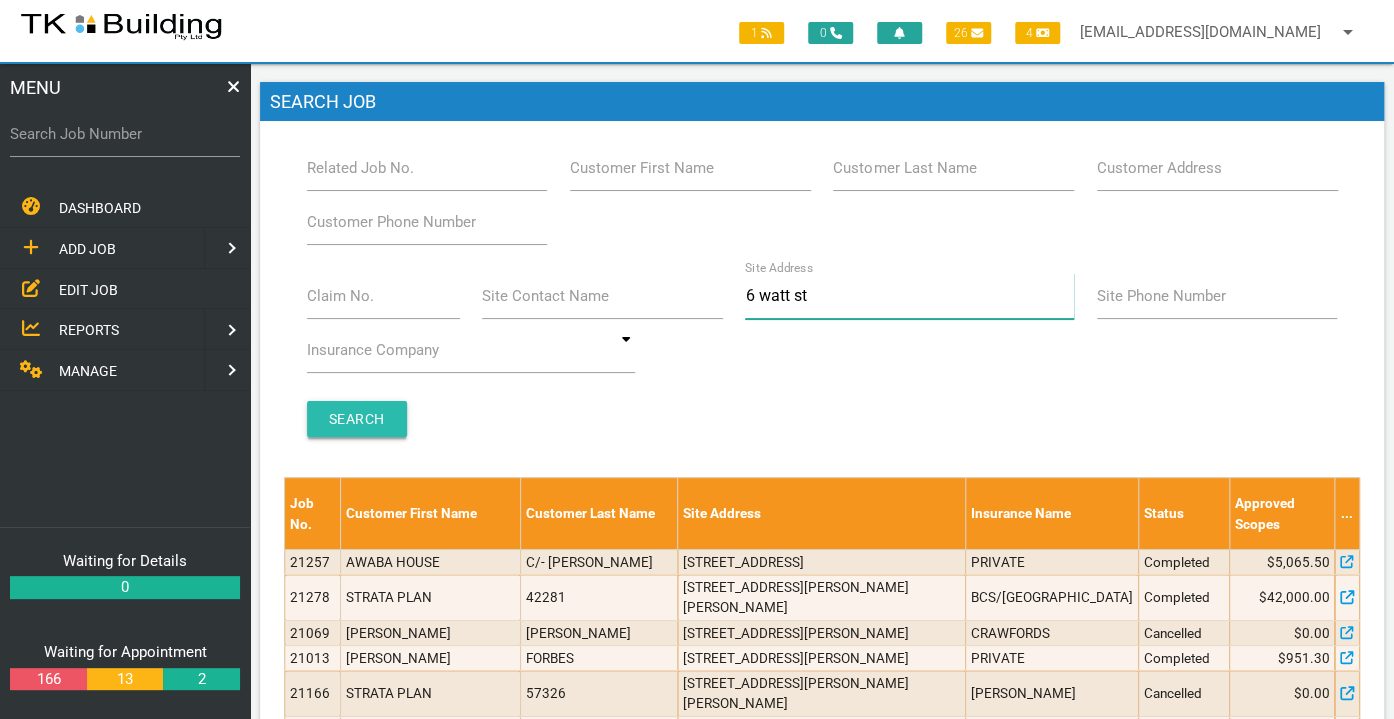 type on "6 watt st" 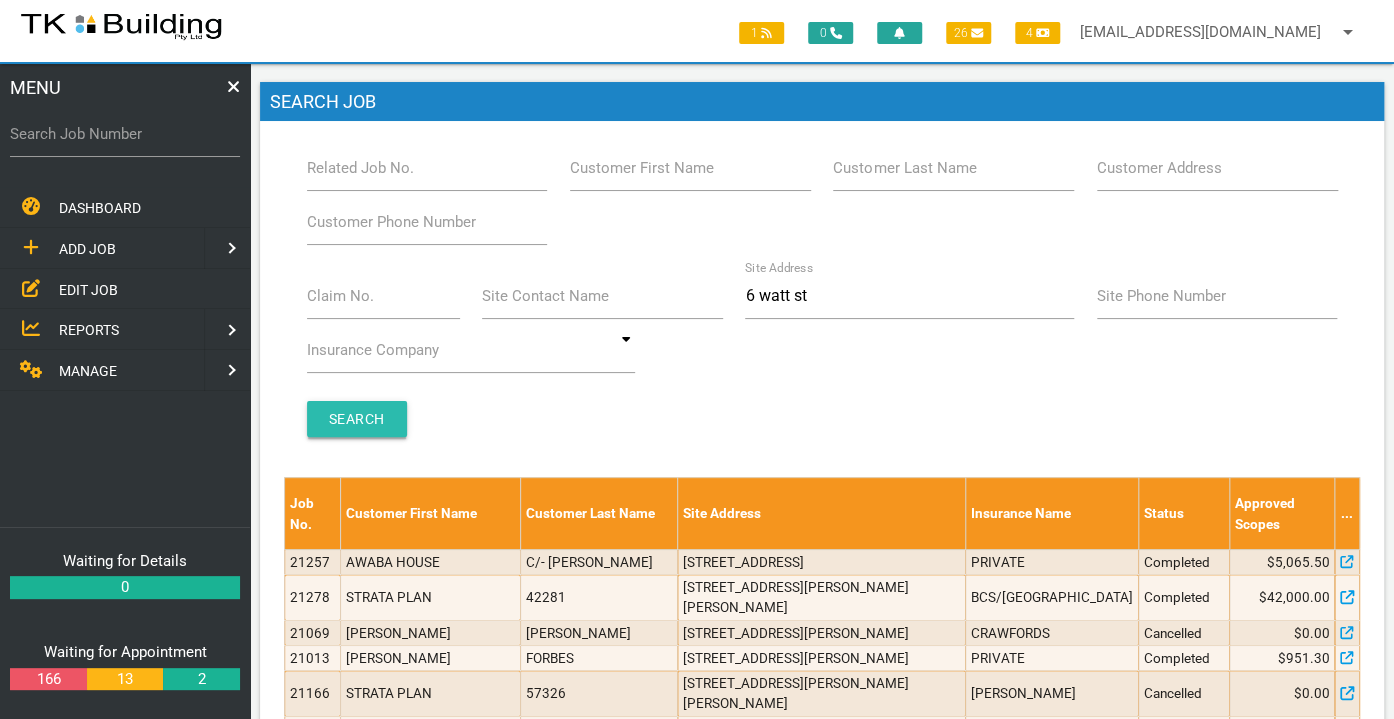 click on "Search" at bounding box center [357, 419] 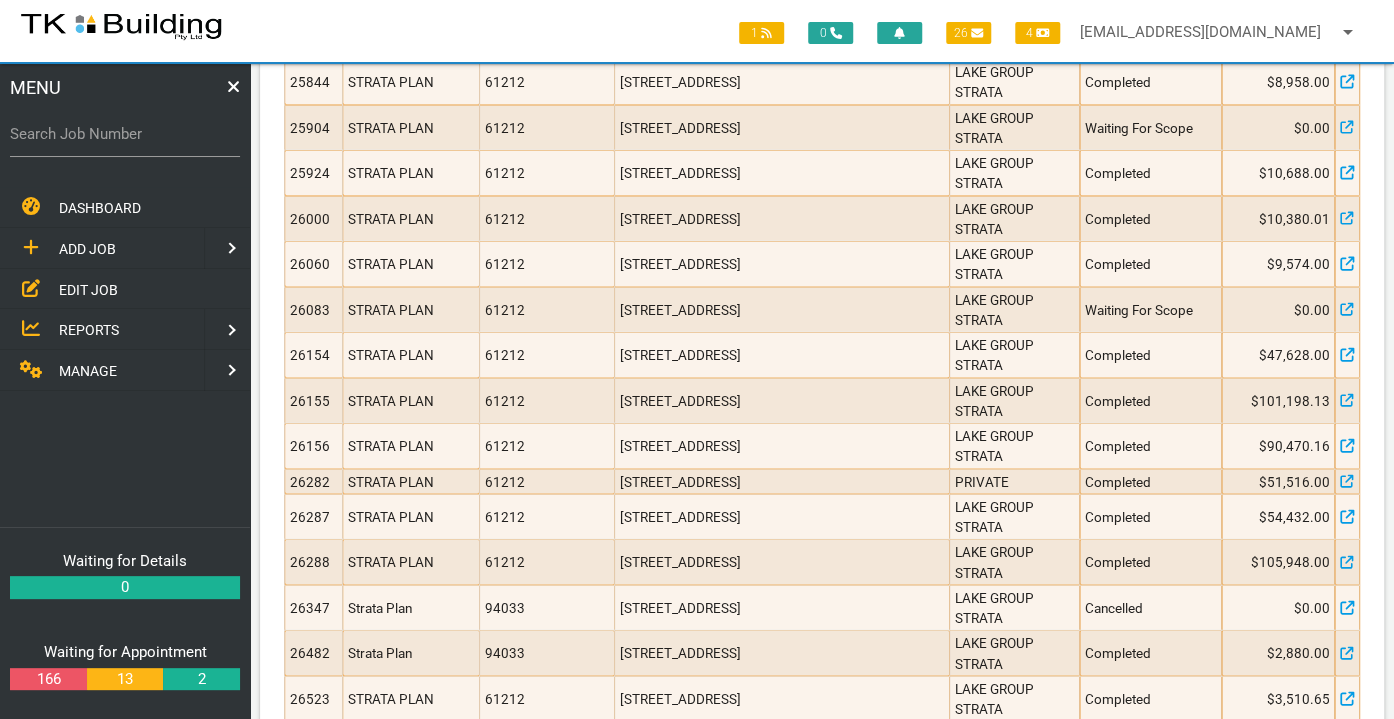 scroll, scrollTop: 1911, scrollLeft: 0, axis: vertical 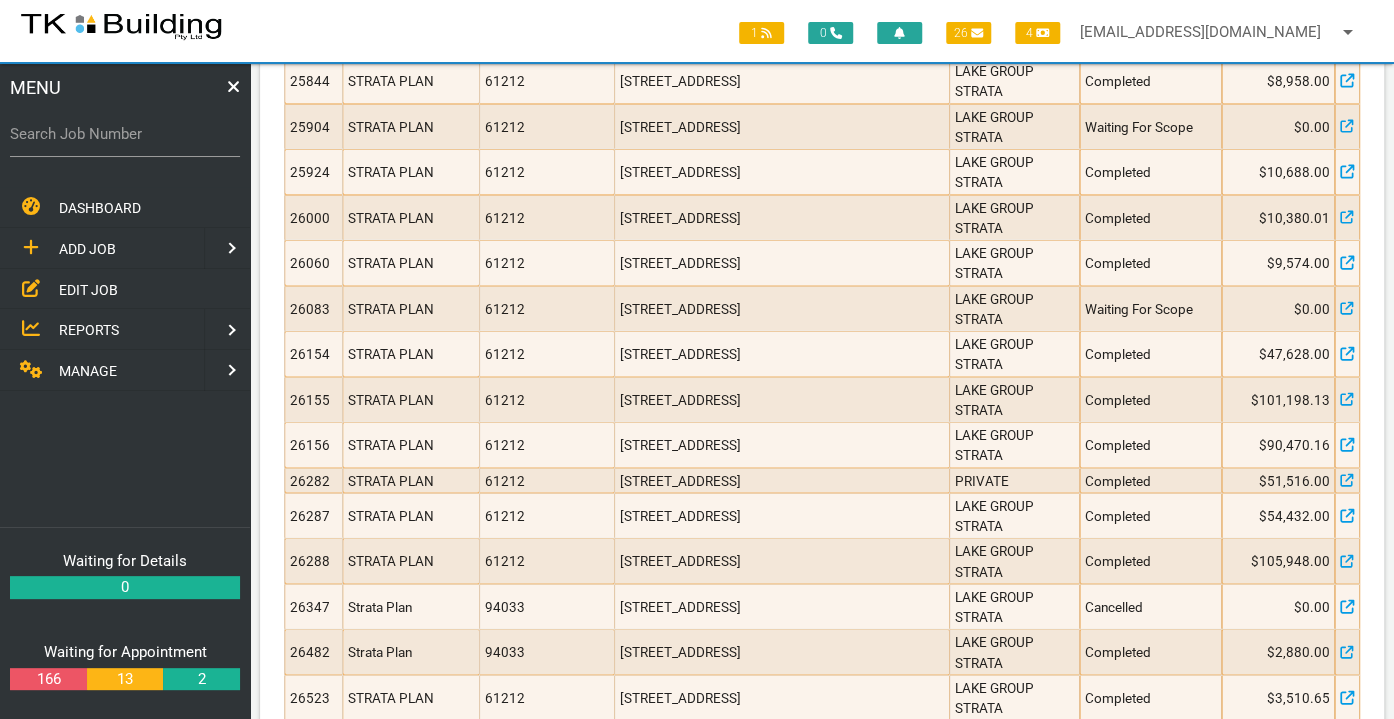 click on "[STREET_ADDRESS]" at bounding box center (781, 400) 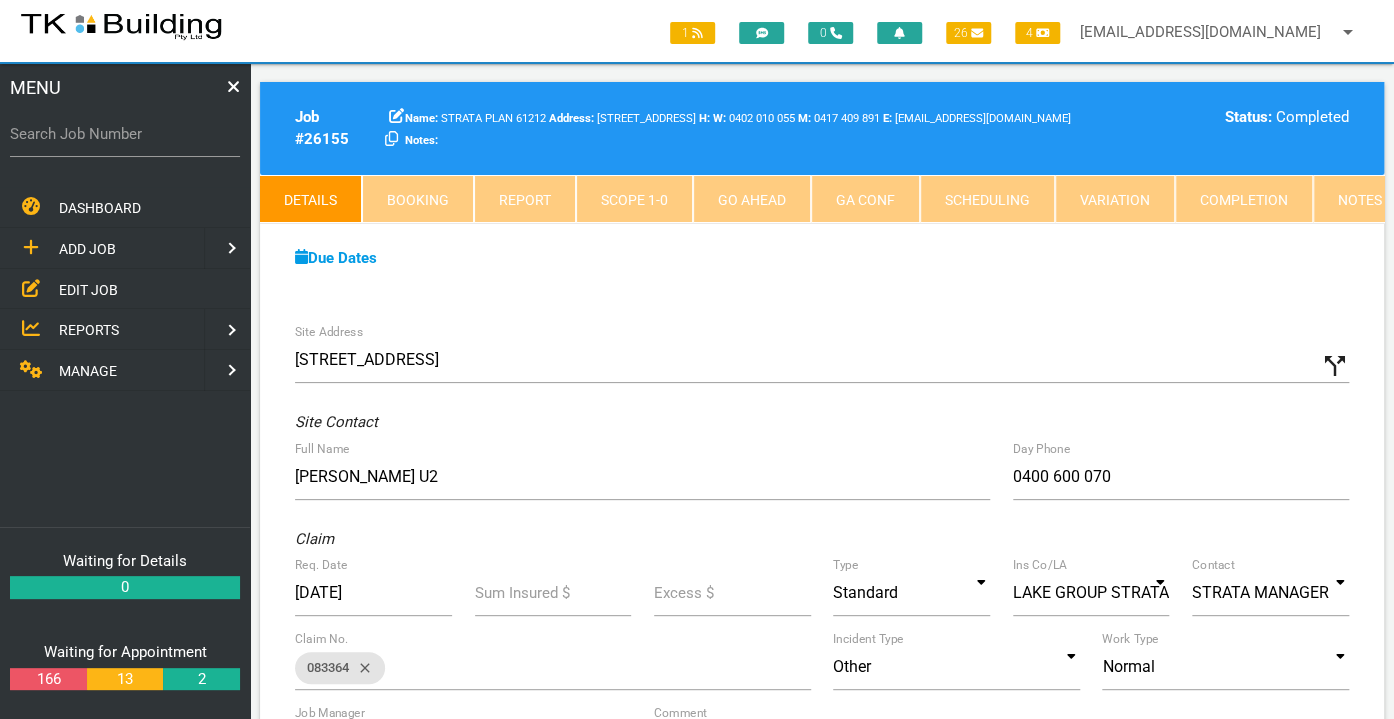 scroll, scrollTop: 0, scrollLeft: 0, axis: both 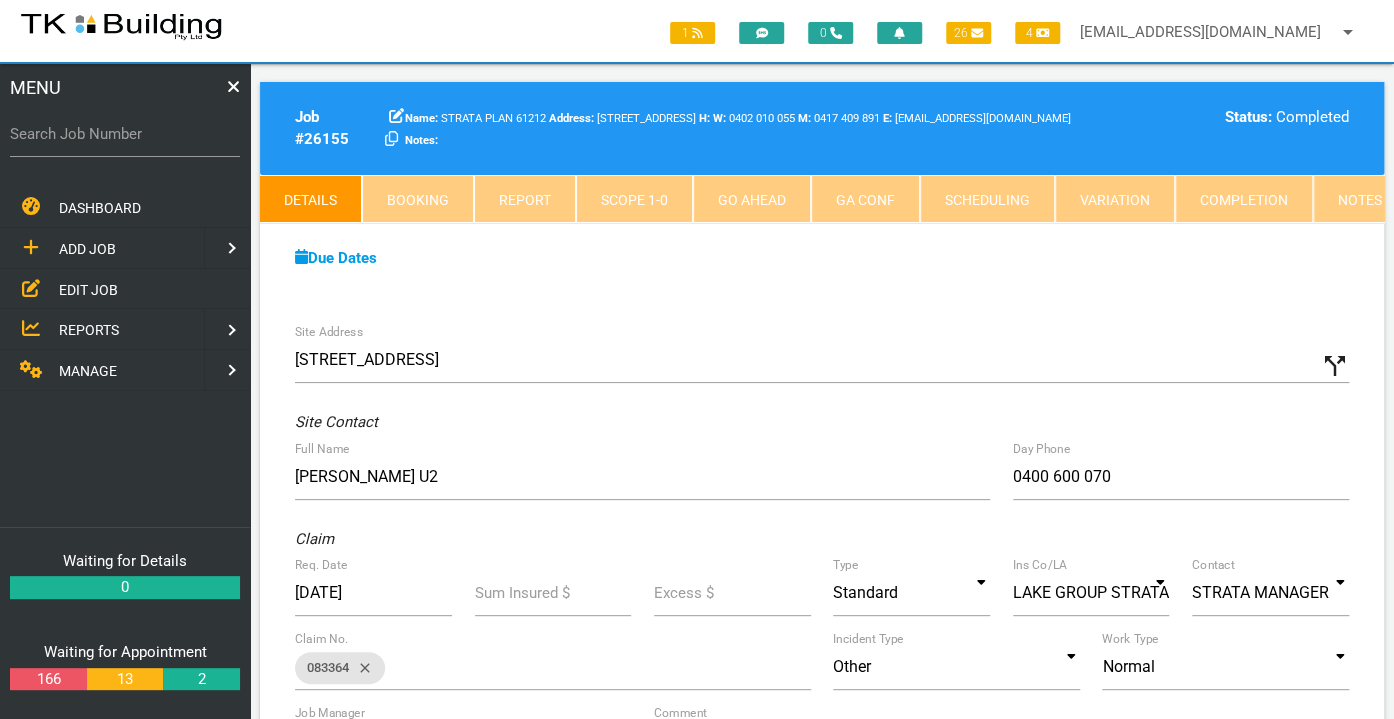 click on "Notes" at bounding box center [1360, 199] 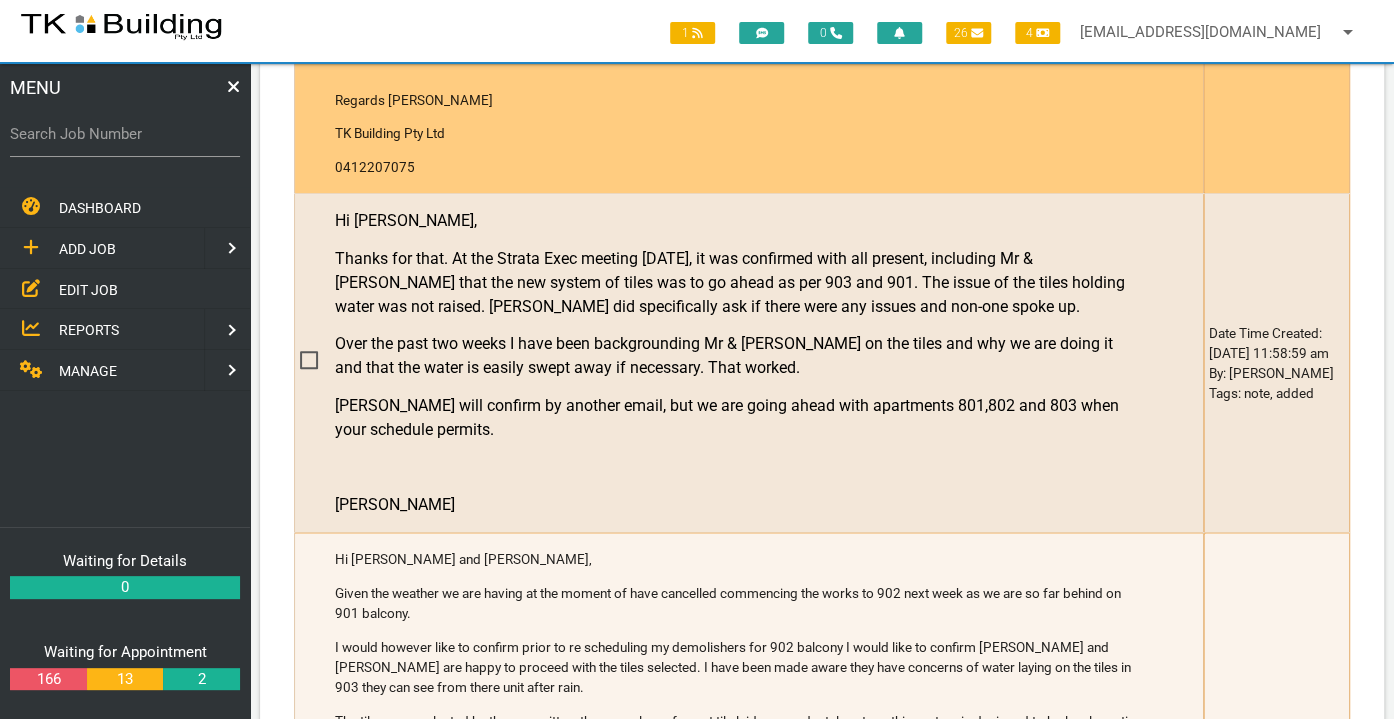 scroll, scrollTop: 4035, scrollLeft: 0, axis: vertical 